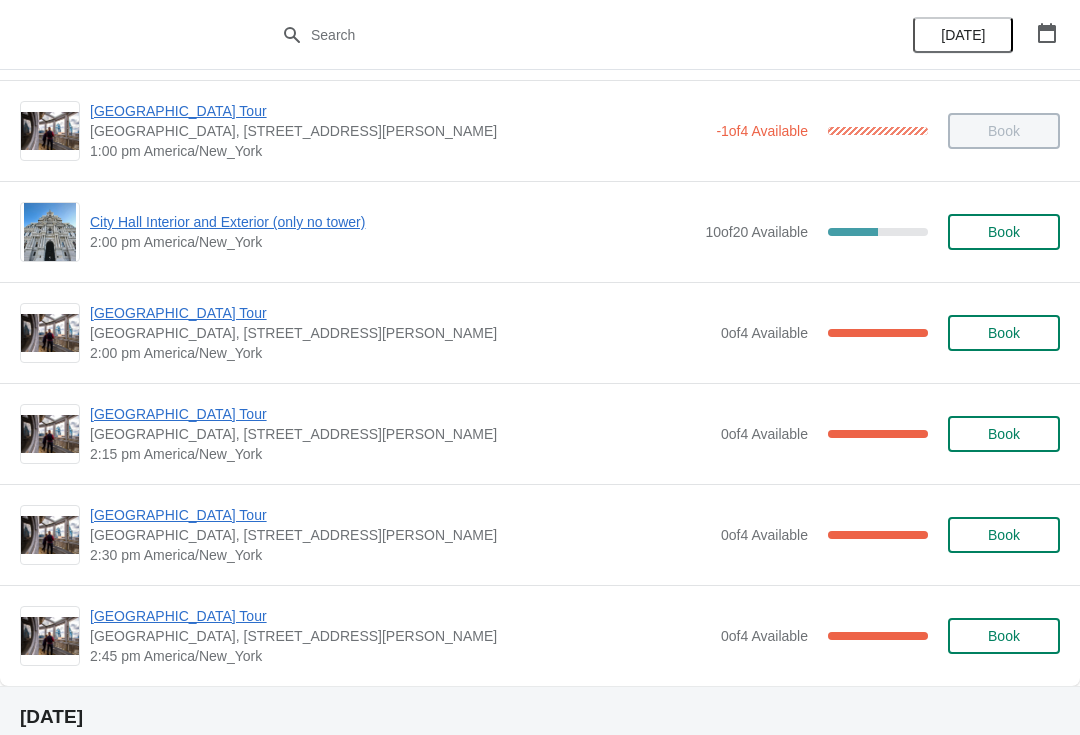 scroll, scrollTop: 1513, scrollLeft: 0, axis: vertical 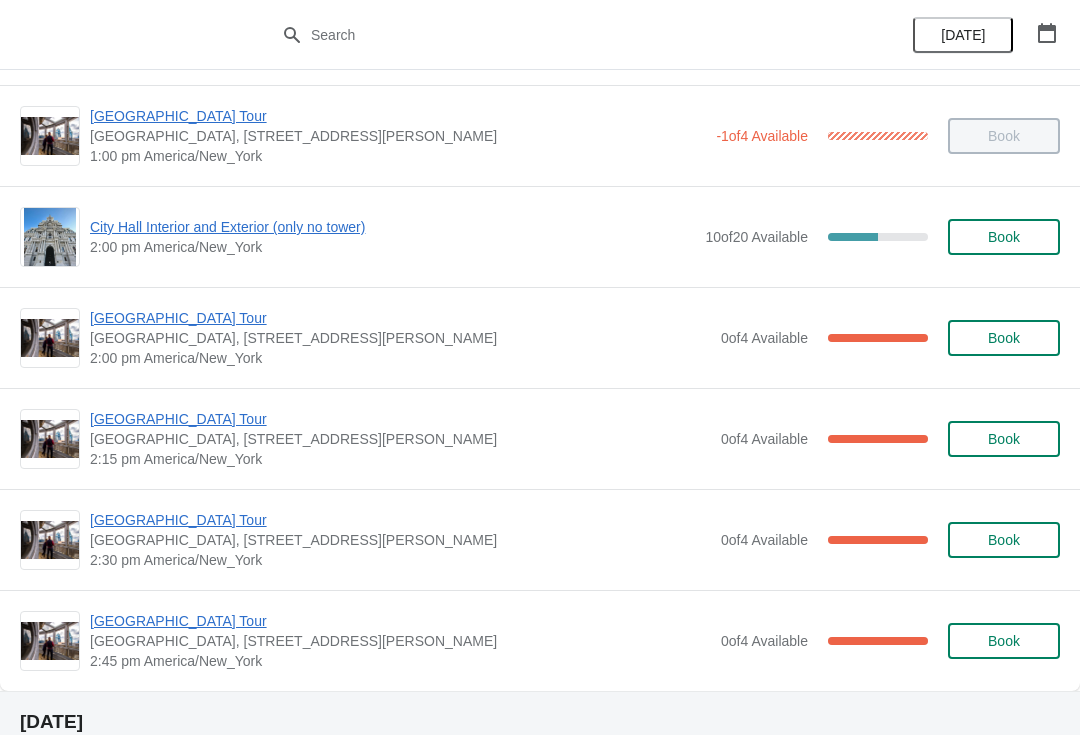 click on "City Hall Interior and Exterior (only no tower)" at bounding box center [392, 227] 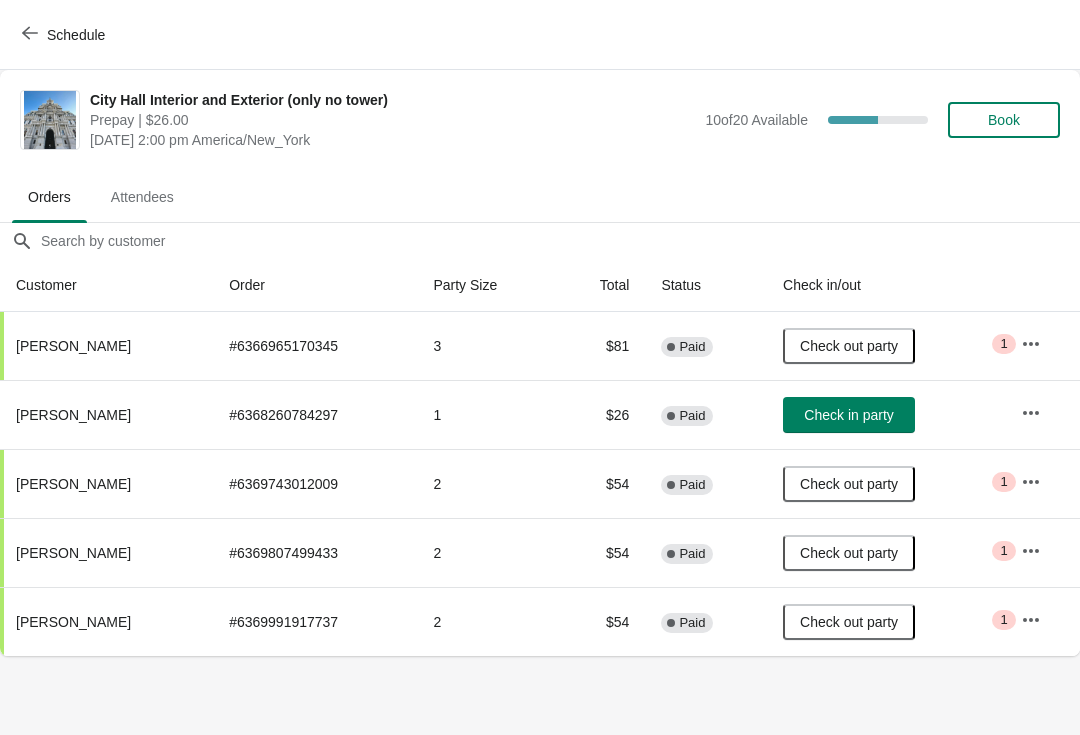 click 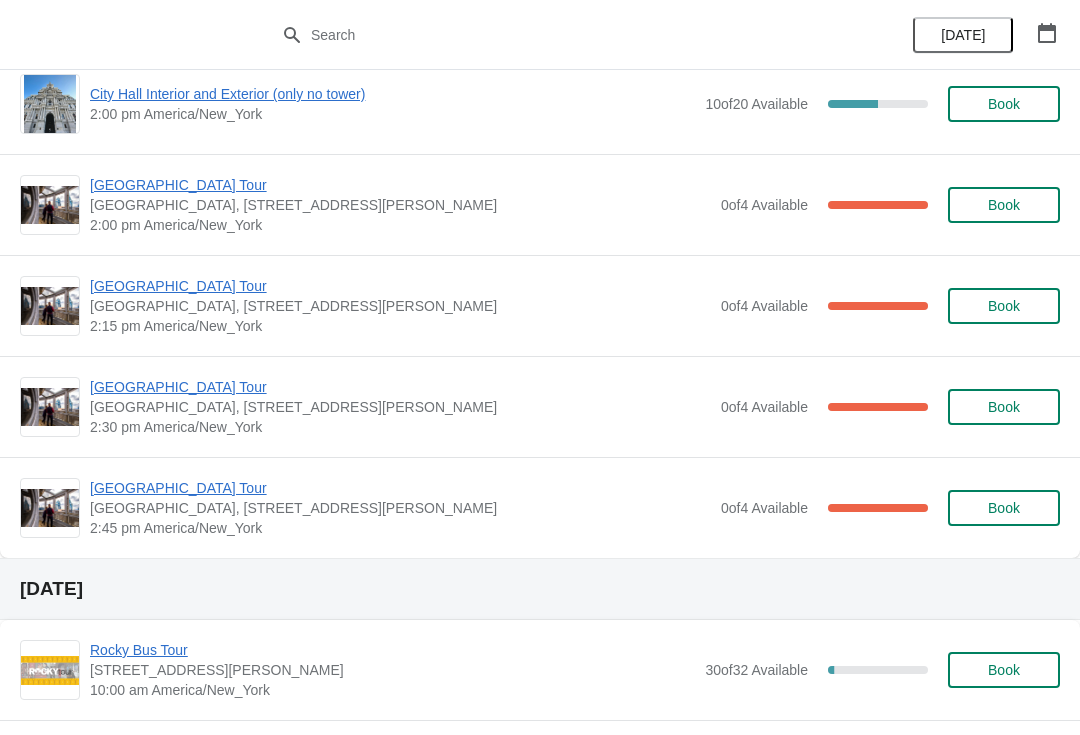 scroll, scrollTop: 1645, scrollLeft: 0, axis: vertical 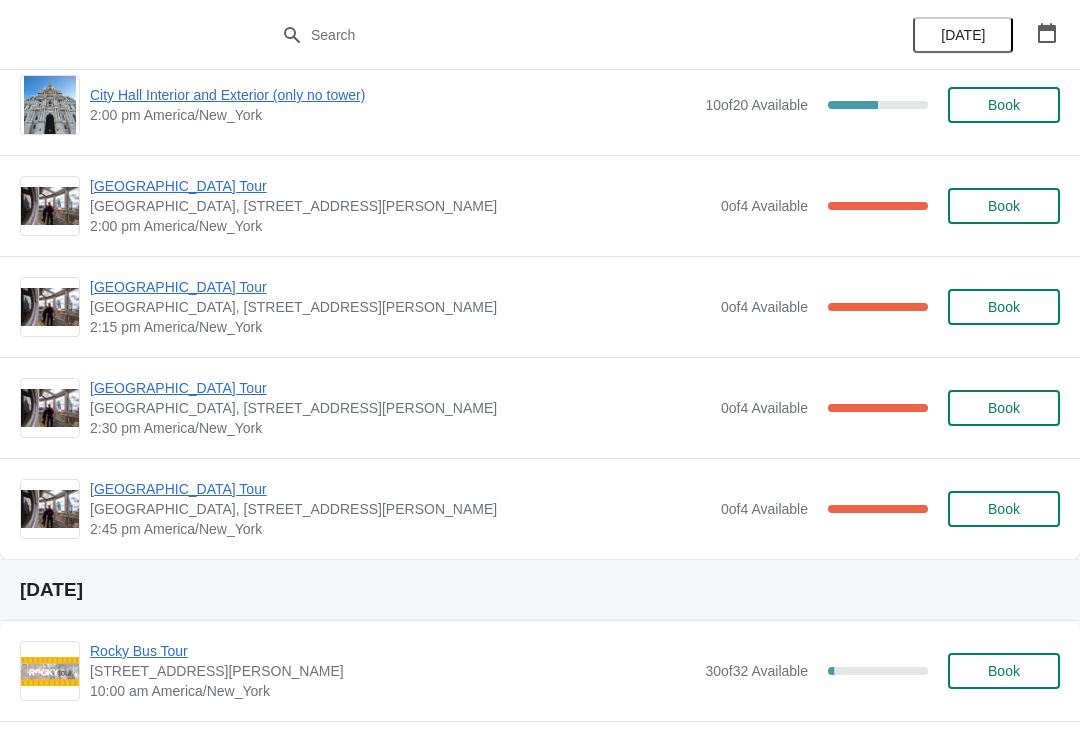 click on "[GEOGRAPHIC_DATA] Tour" at bounding box center [400, 287] 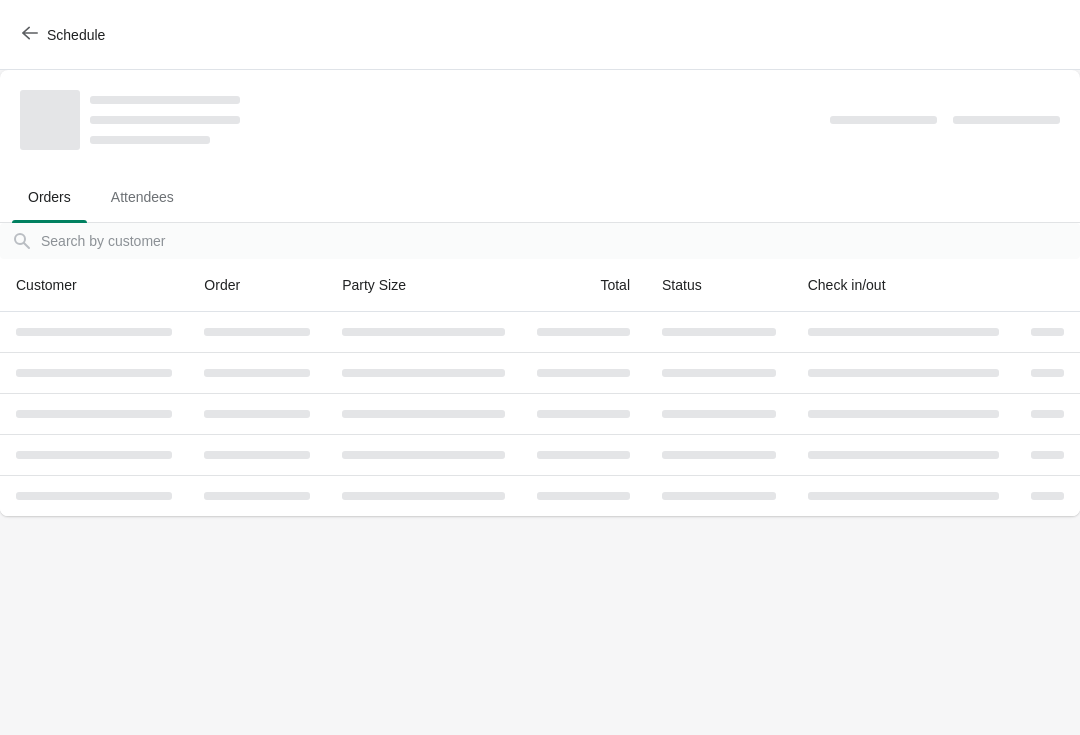 scroll, scrollTop: 0, scrollLeft: 0, axis: both 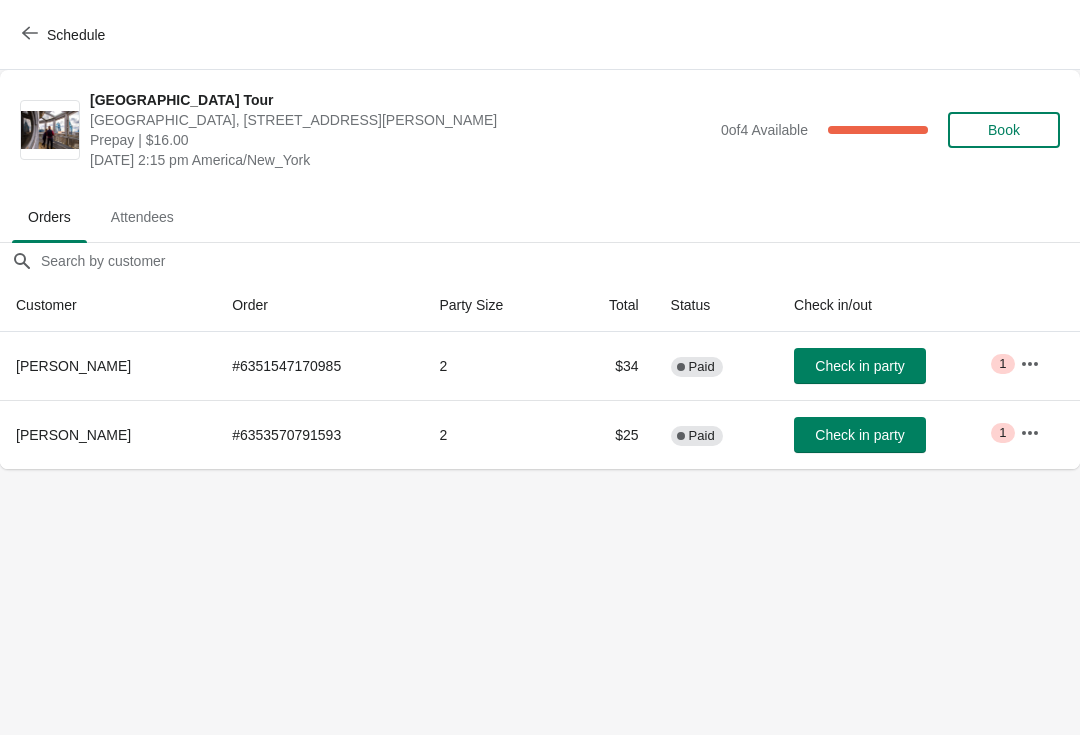 click on "Check in party" at bounding box center (860, 435) 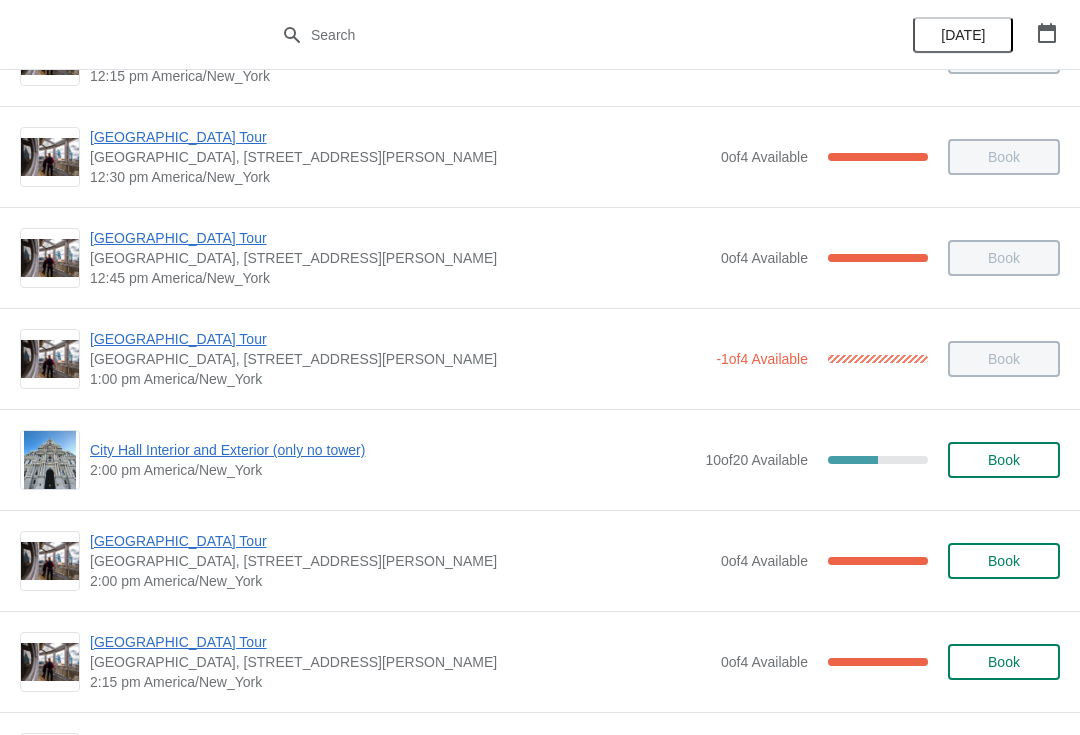 scroll, scrollTop: 1289, scrollLeft: 0, axis: vertical 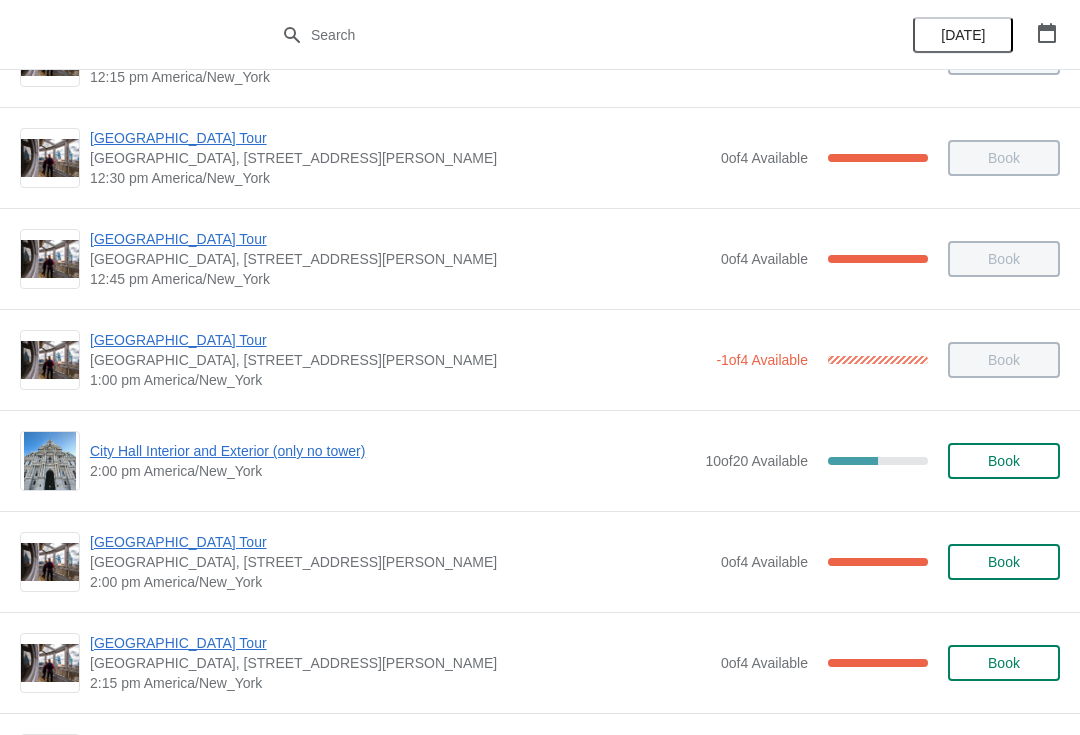 click on "City Hall Interior and Exterior (only no tower)" at bounding box center (392, 451) 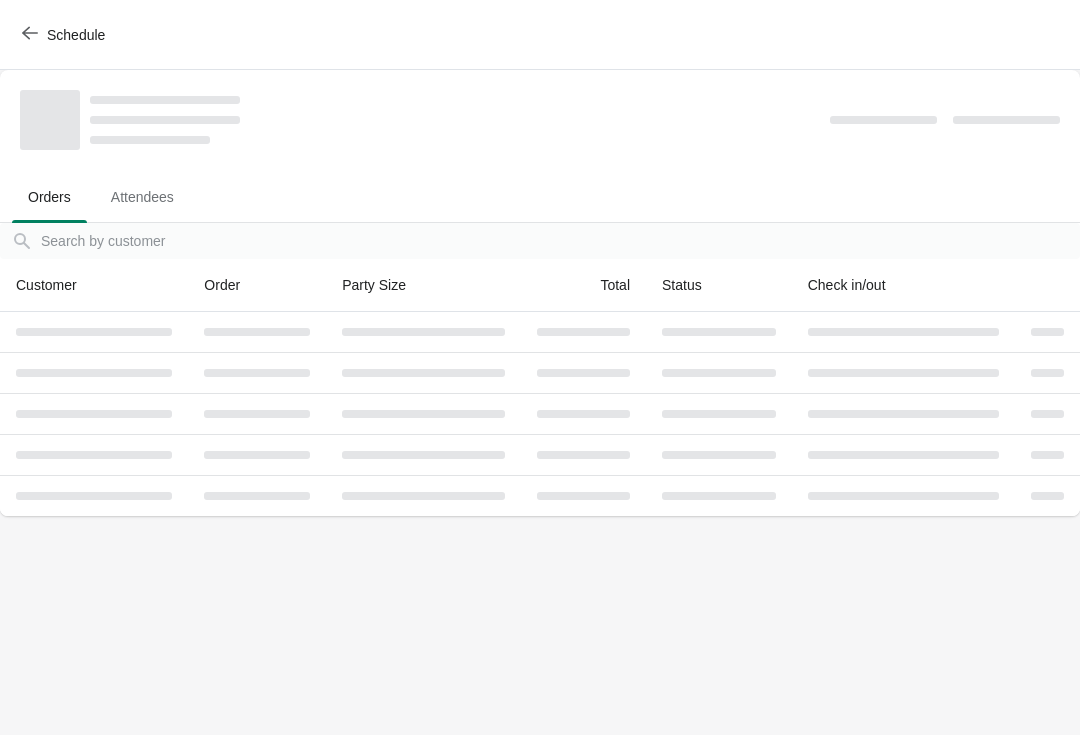 scroll, scrollTop: 0, scrollLeft: 0, axis: both 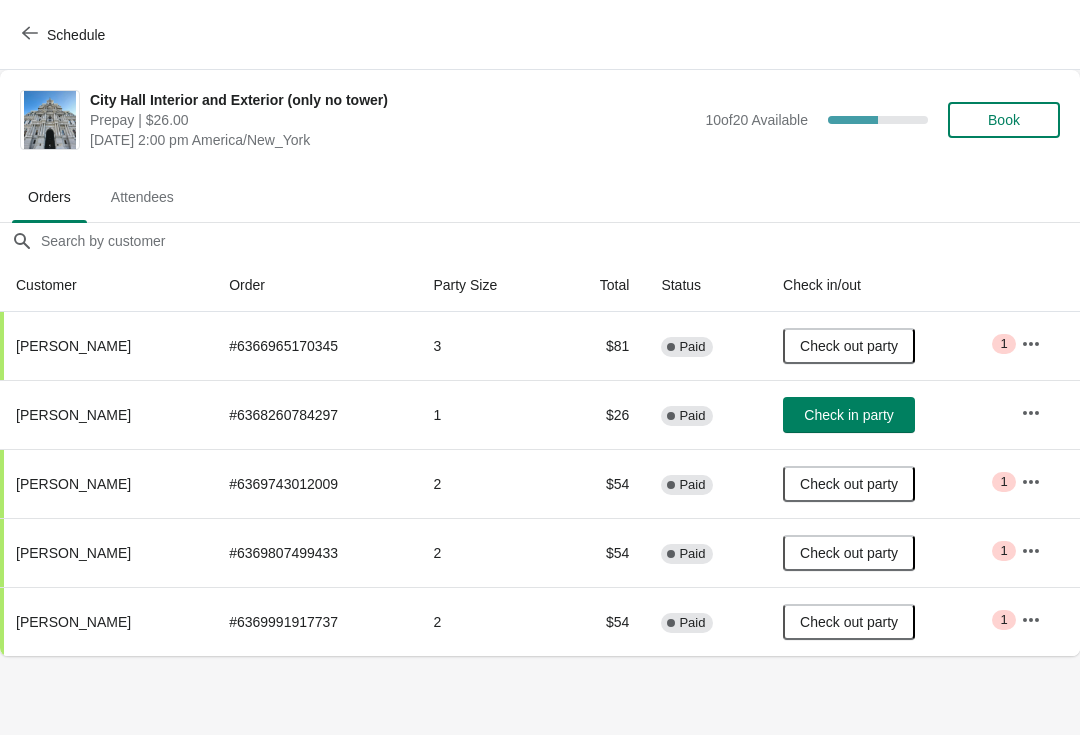 click on "Check in party" at bounding box center [848, 415] 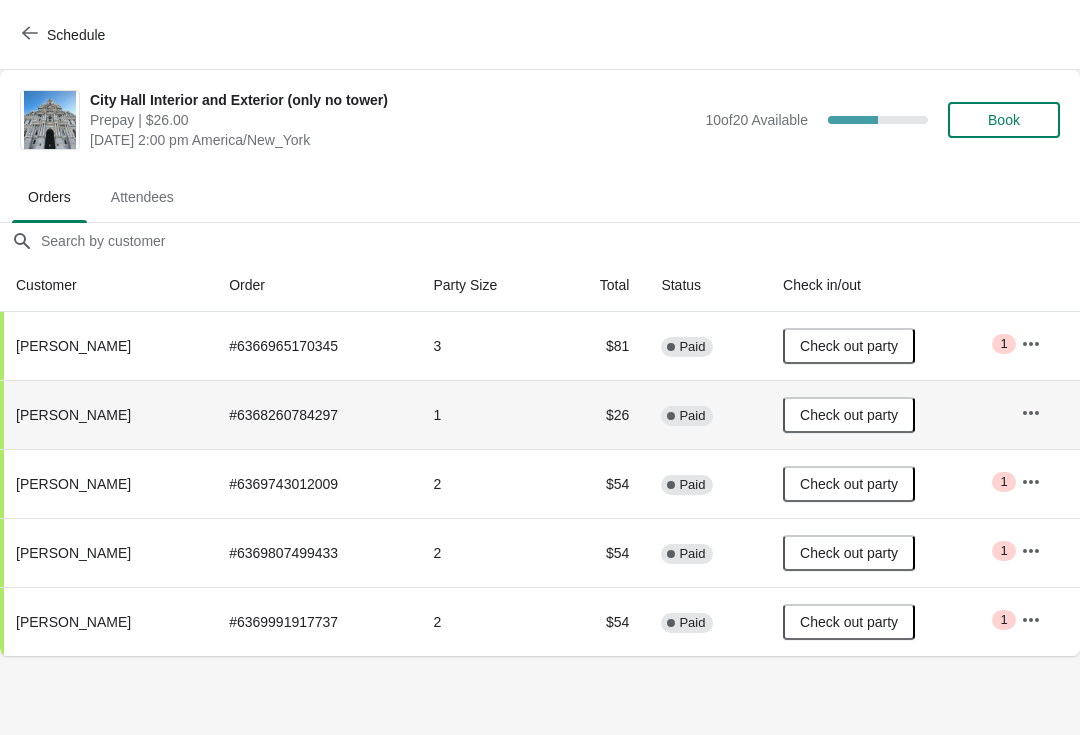 click on "Schedule" at bounding box center (65, 35) 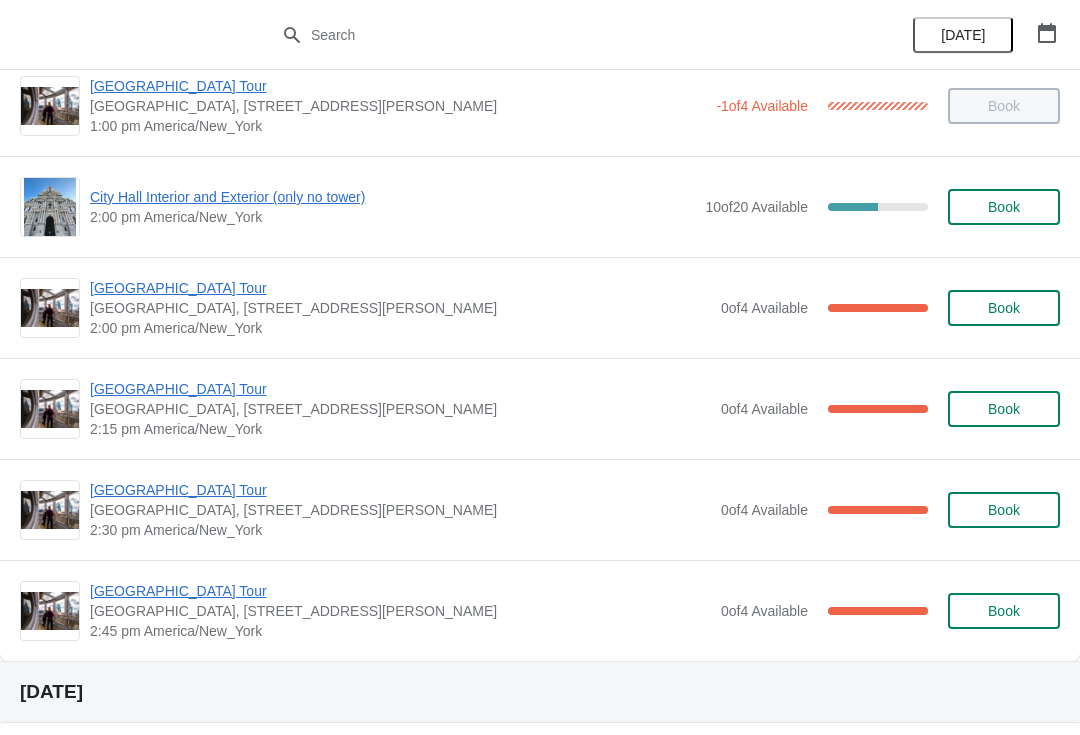 scroll, scrollTop: 1546, scrollLeft: 0, axis: vertical 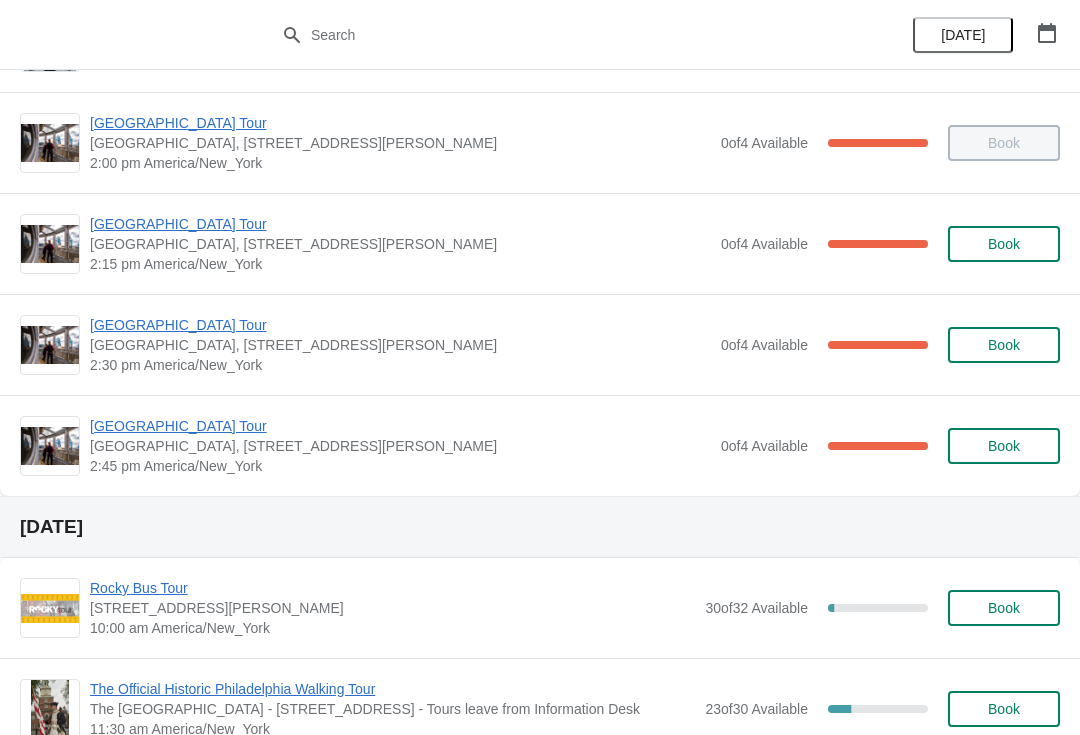 click on "[GEOGRAPHIC_DATA] Tour" at bounding box center [400, 325] 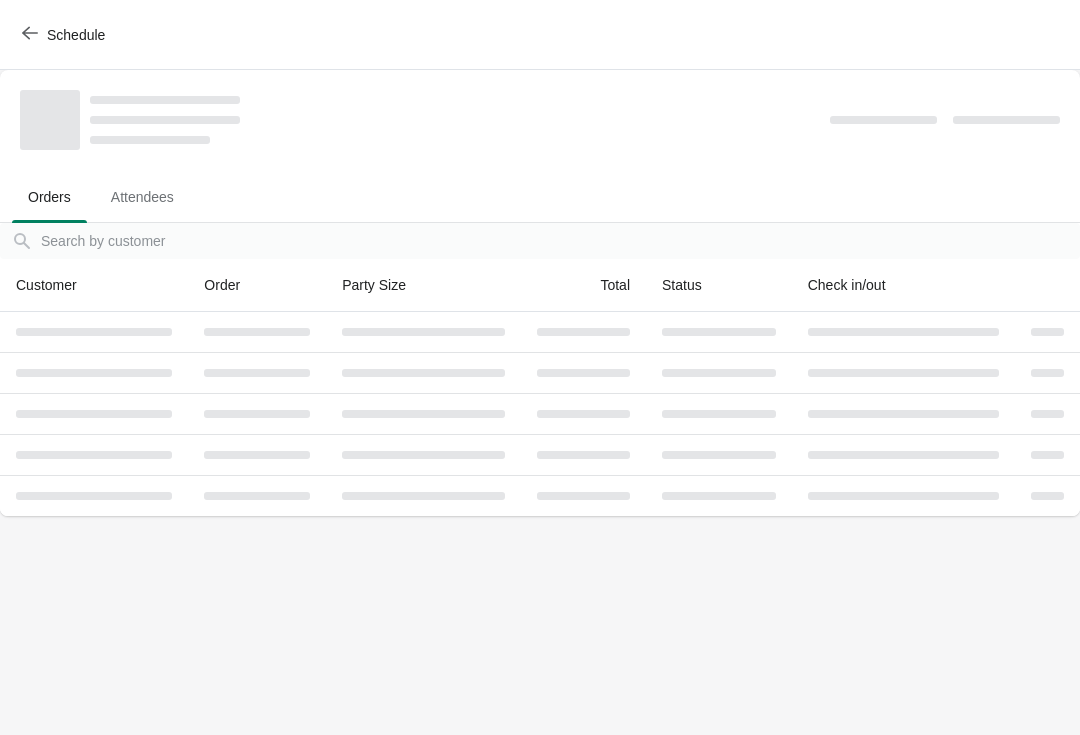 scroll, scrollTop: 0, scrollLeft: 0, axis: both 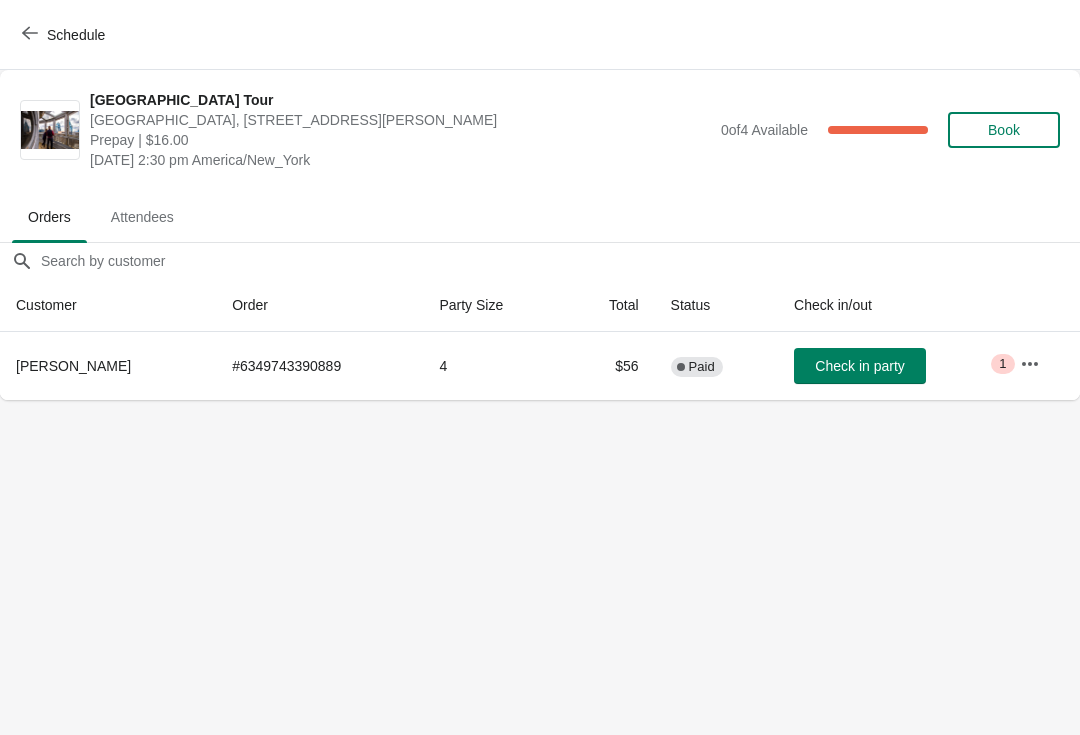click on "Check in party" at bounding box center (859, 366) 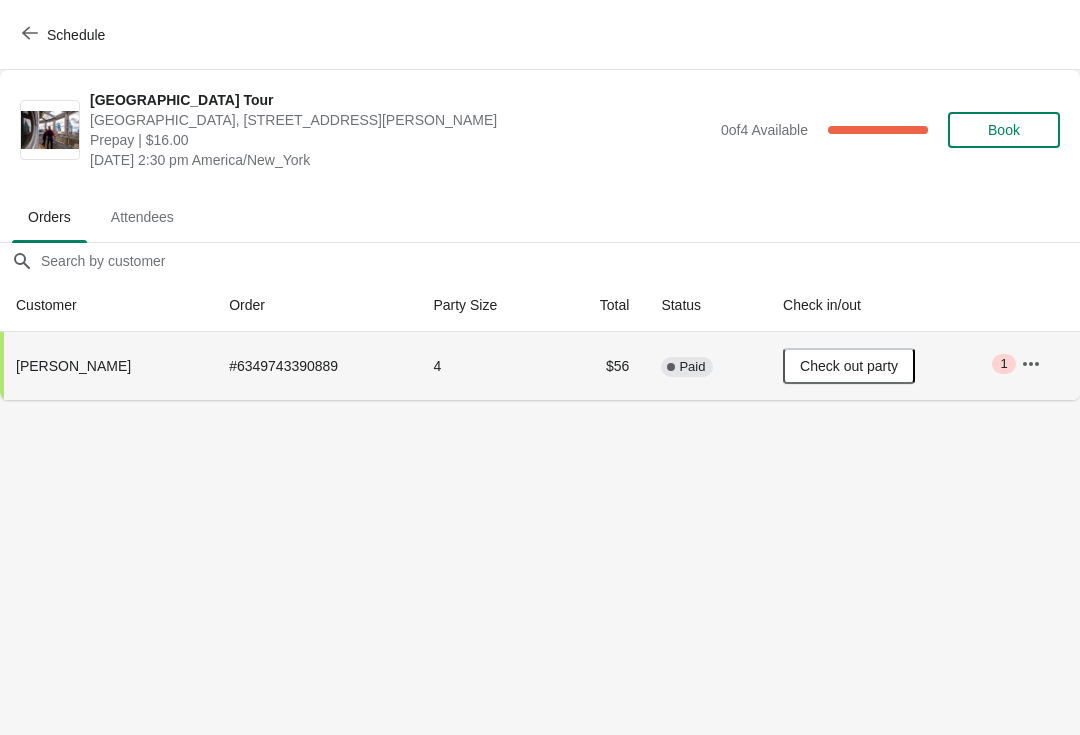 click on "Schedule" at bounding box center (76, 35) 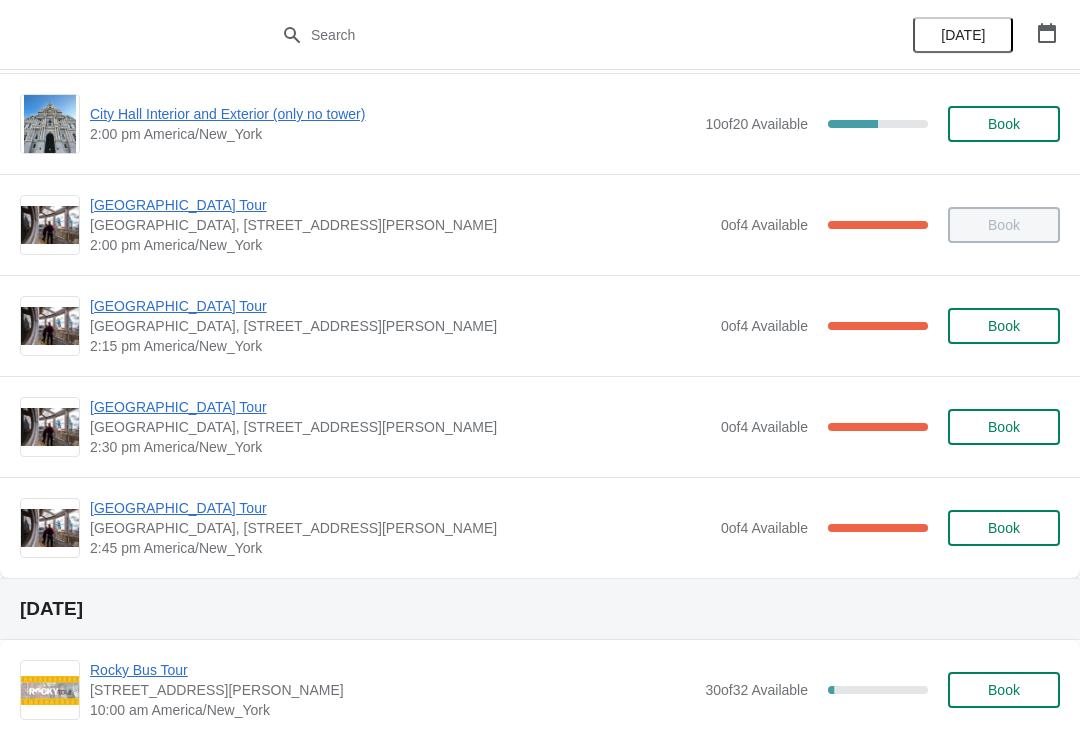 scroll, scrollTop: 1644, scrollLeft: 0, axis: vertical 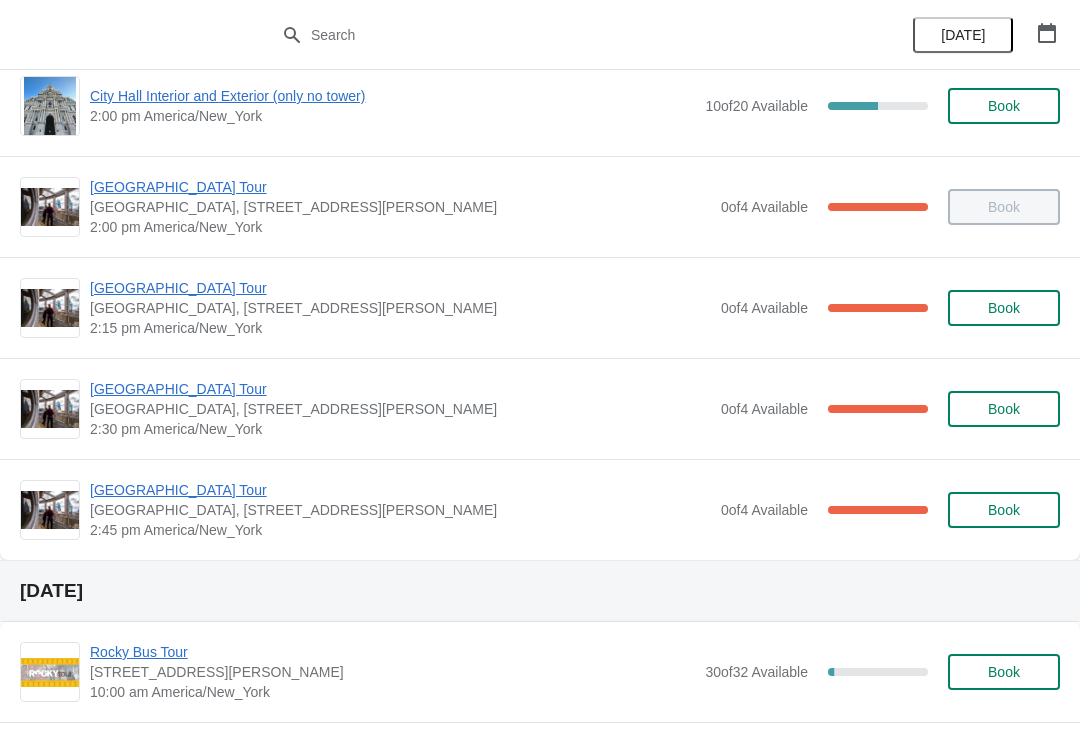click on "[GEOGRAPHIC_DATA] Tour" at bounding box center [400, 288] 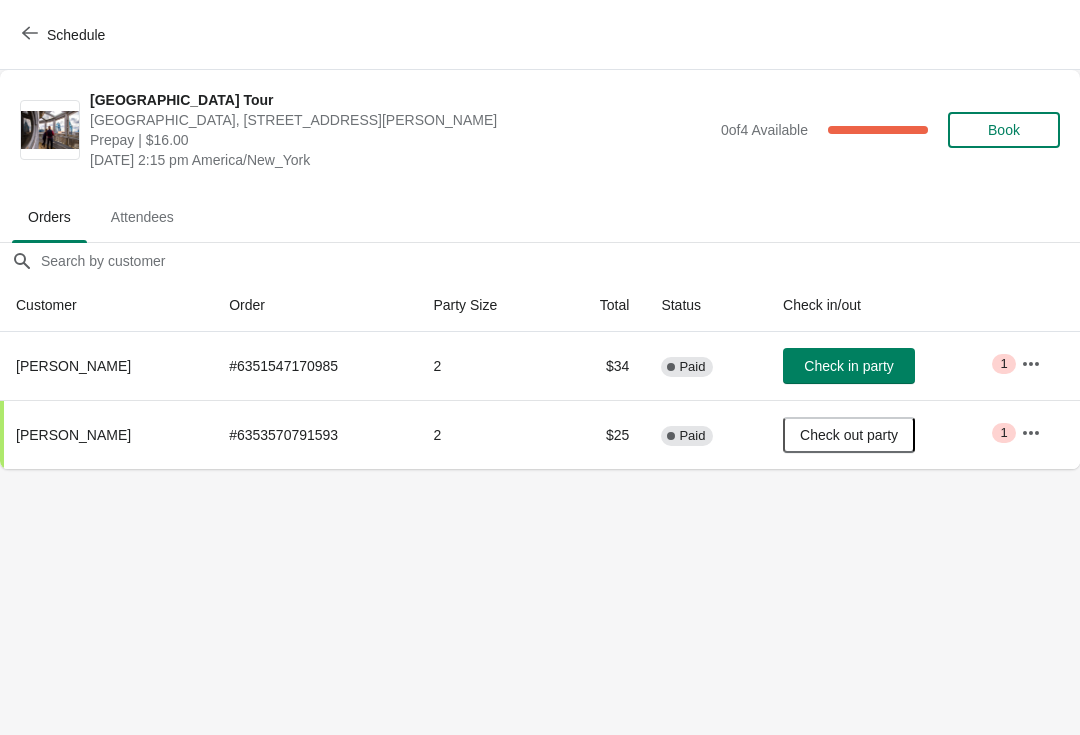 click on "Schedule" at bounding box center (65, 35) 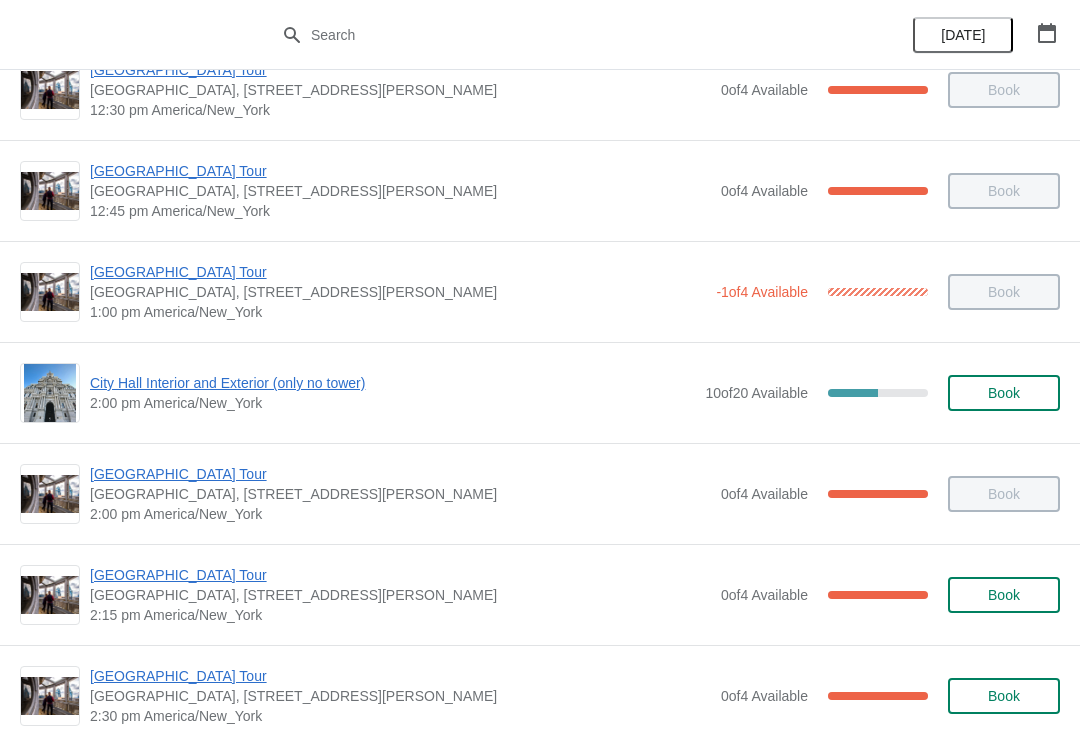 scroll, scrollTop: 1772, scrollLeft: 0, axis: vertical 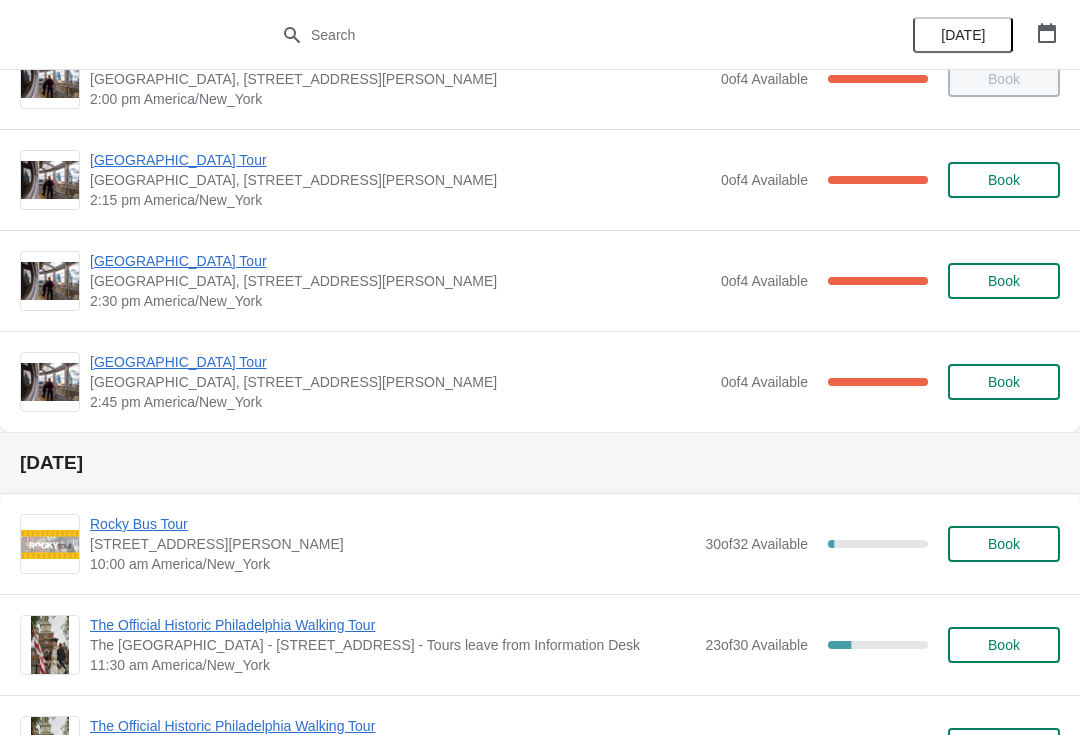 click on "[GEOGRAPHIC_DATA] Tour" at bounding box center (400, 362) 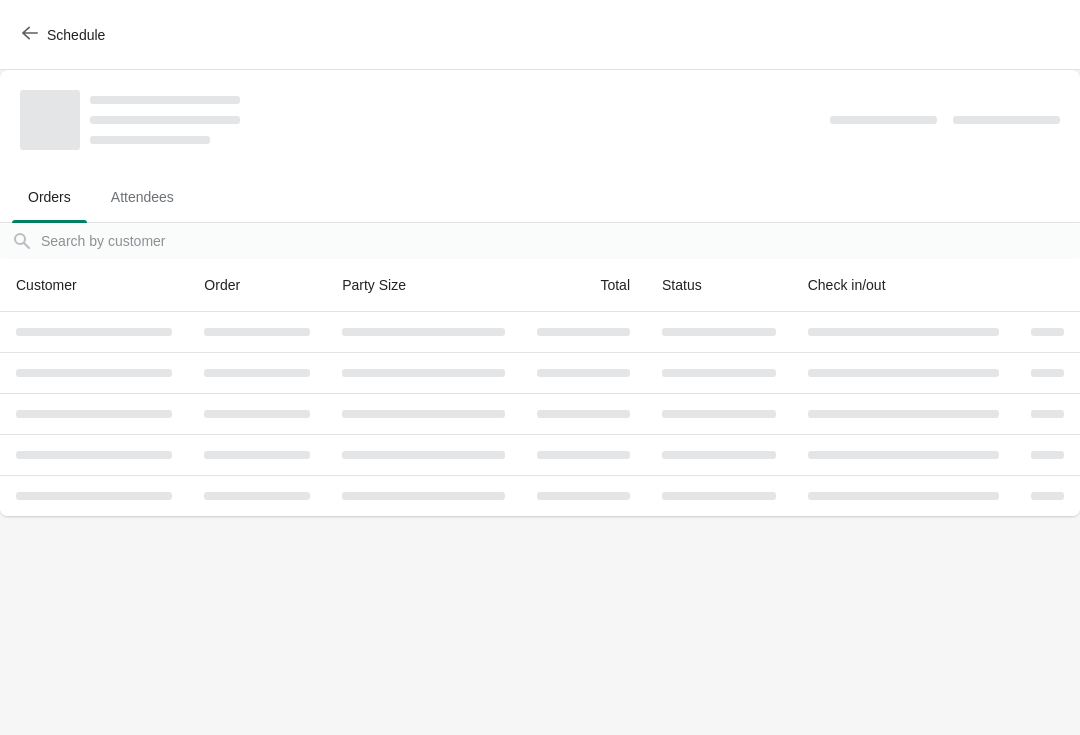scroll, scrollTop: 0, scrollLeft: 0, axis: both 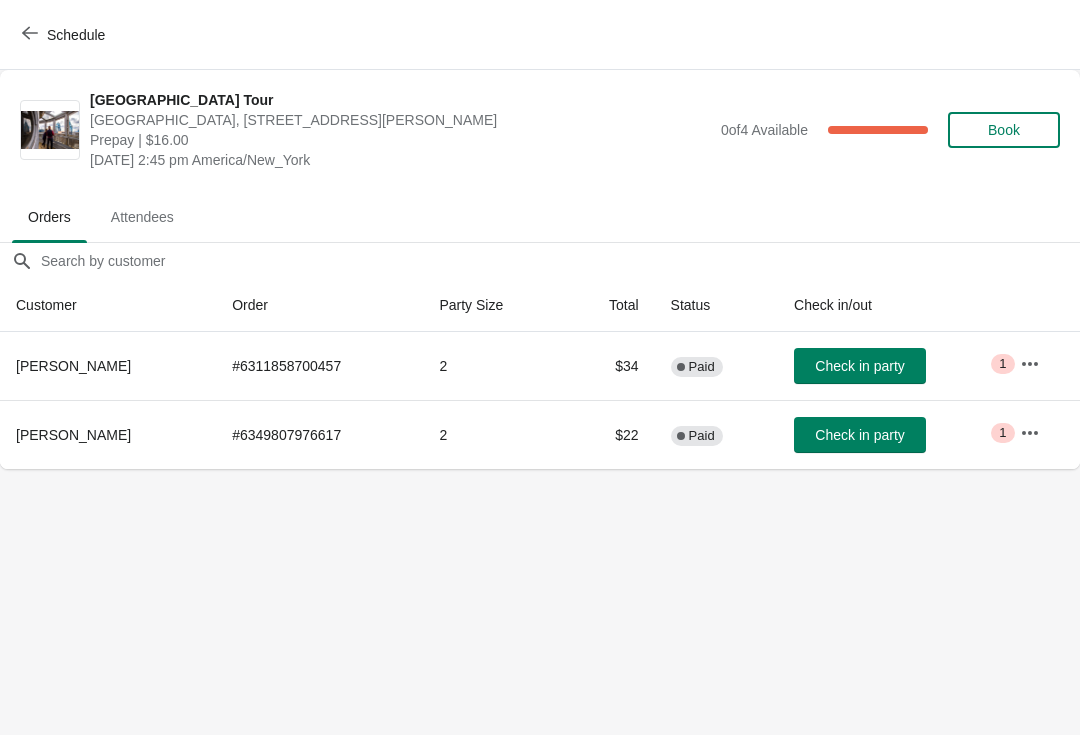 click on "Check in party" at bounding box center [860, 366] 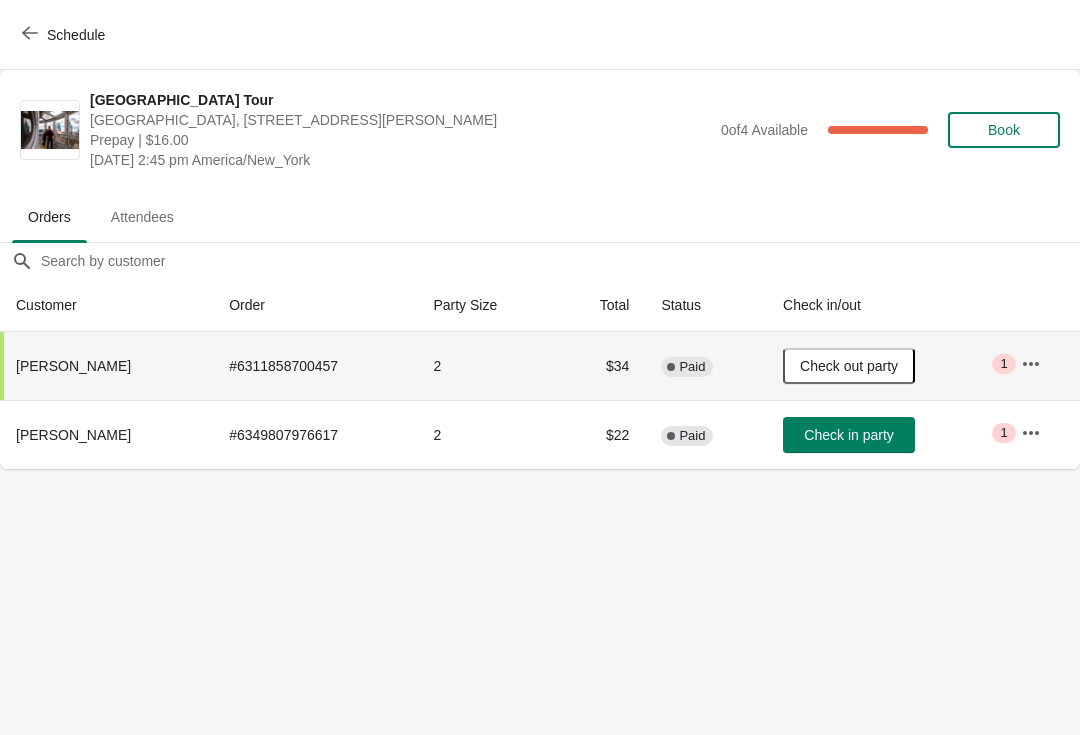 click on "Schedule" at bounding box center (65, 35) 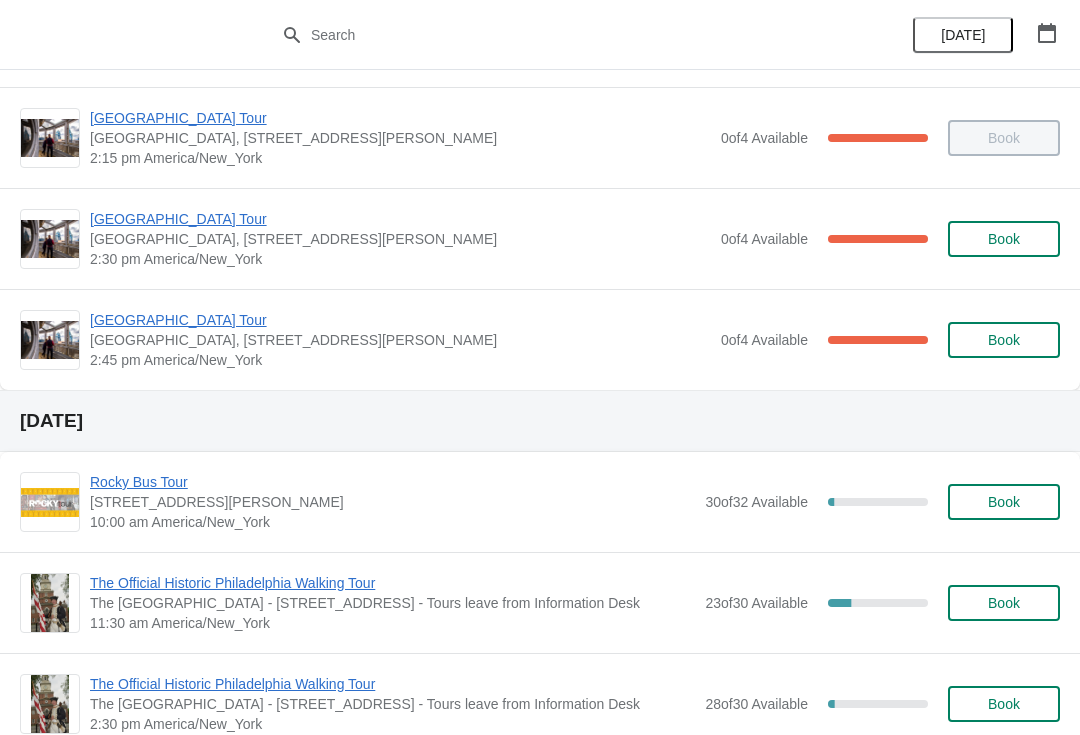 scroll, scrollTop: 1809, scrollLeft: 0, axis: vertical 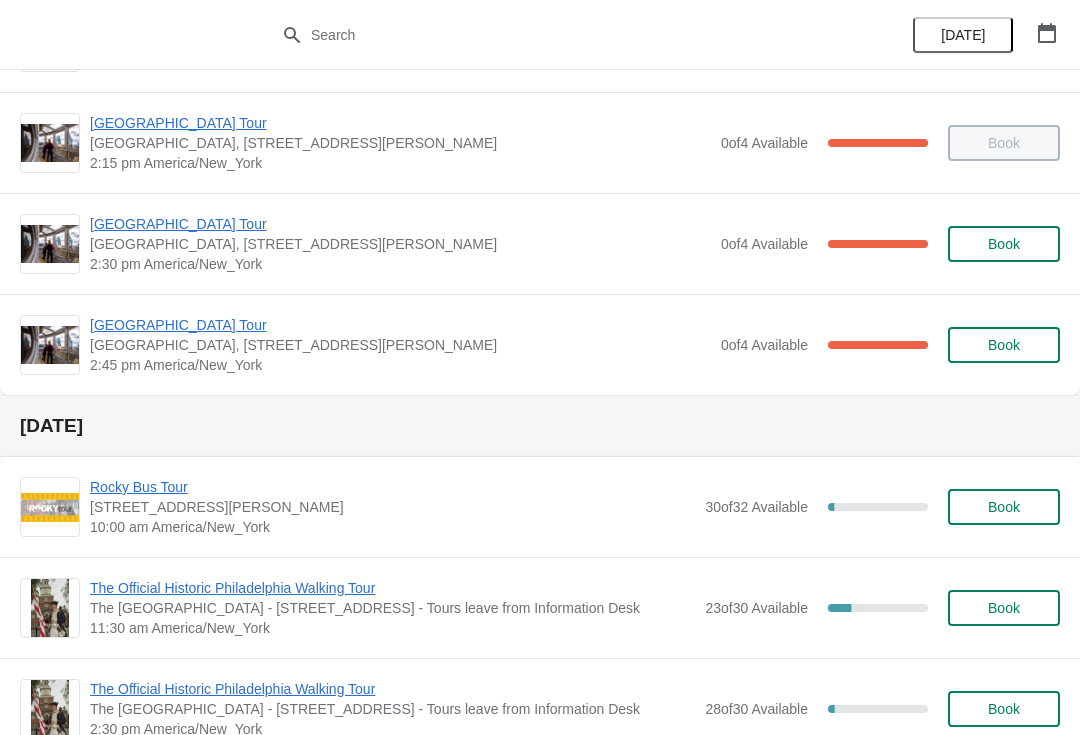 click on "[GEOGRAPHIC_DATA] Tour" at bounding box center [400, 325] 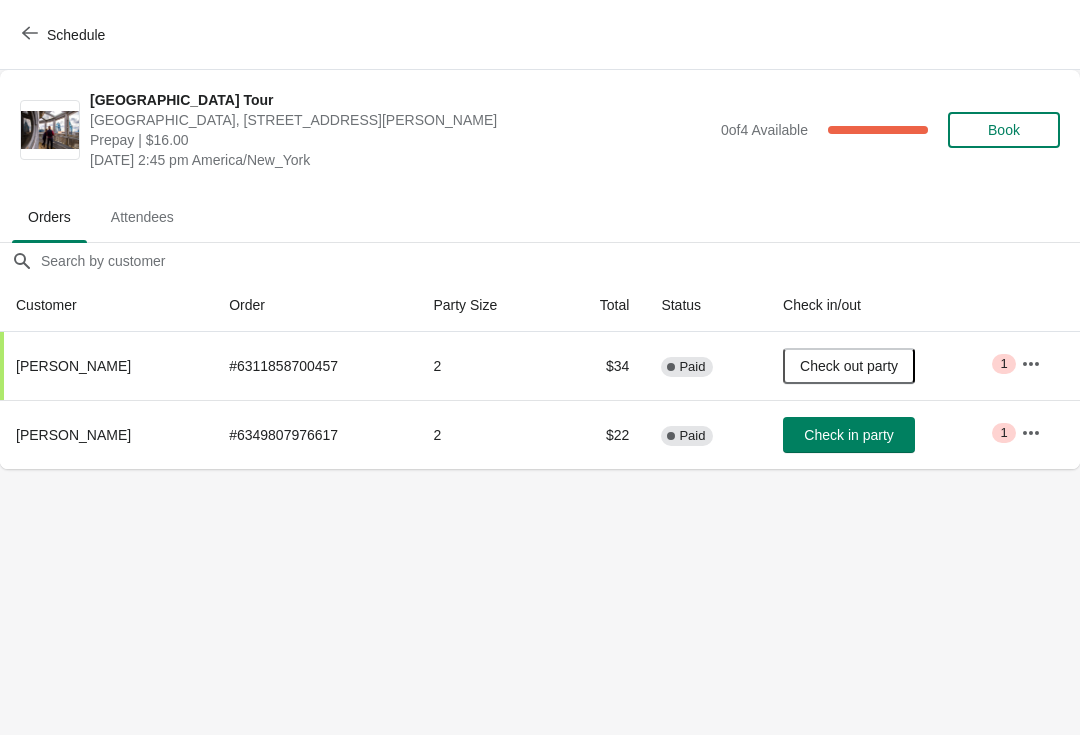 scroll, scrollTop: 0, scrollLeft: 0, axis: both 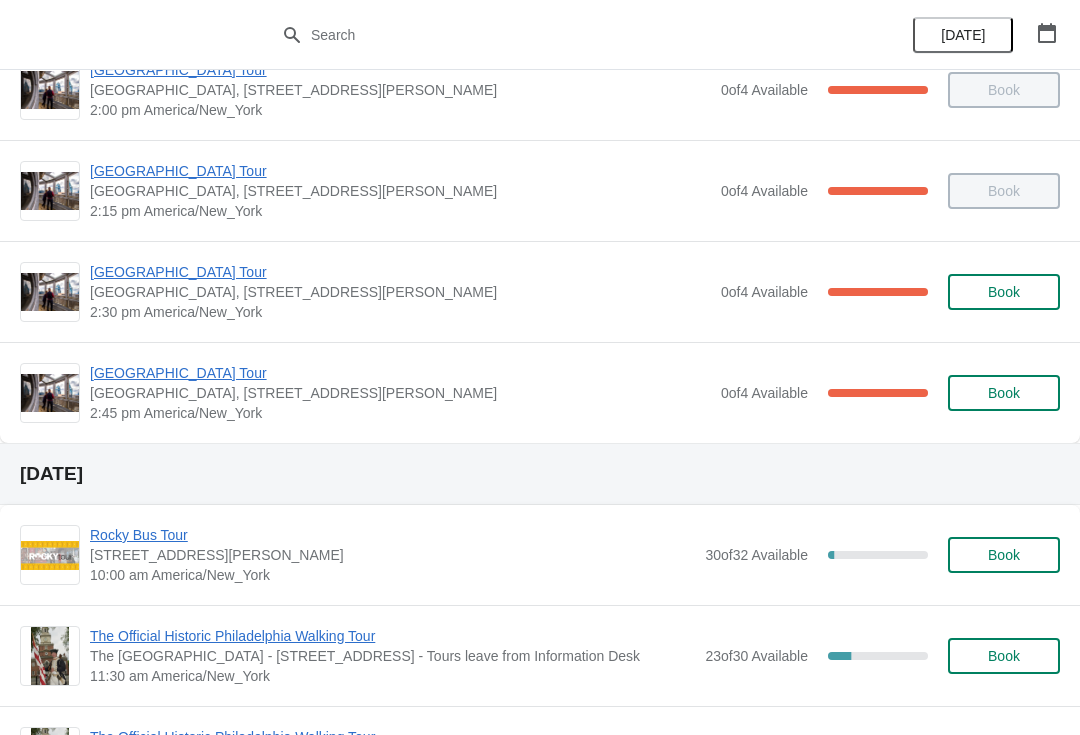click on "[GEOGRAPHIC_DATA] Tour" at bounding box center [400, 272] 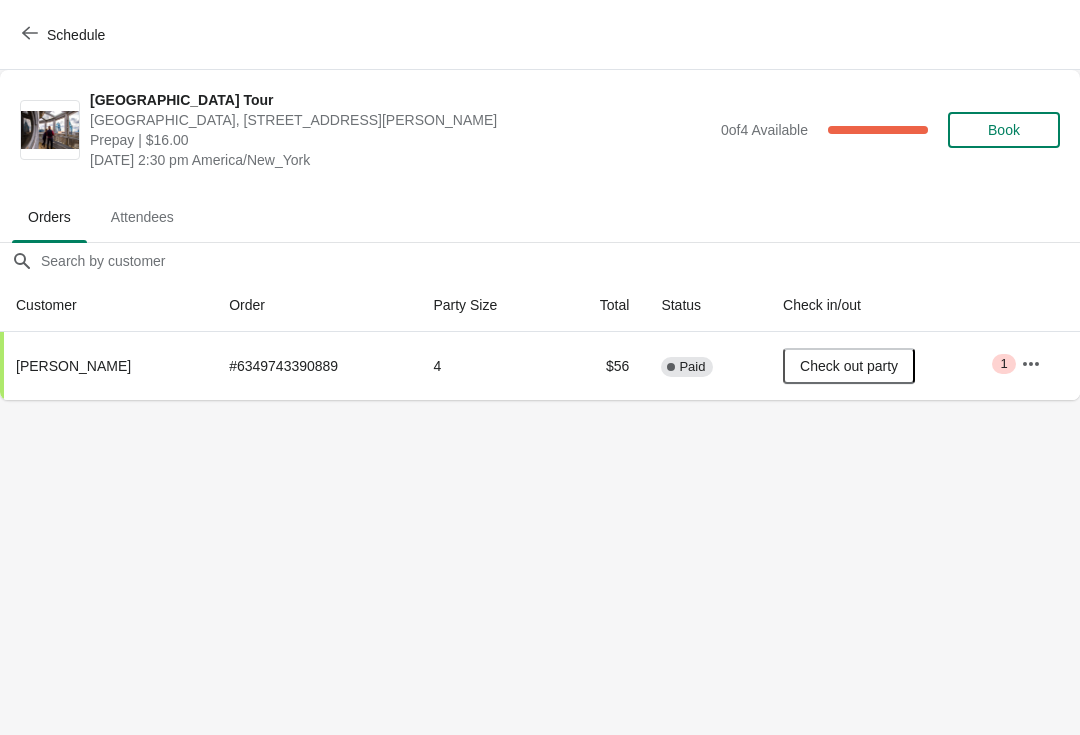 scroll, scrollTop: 0, scrollLeft: -121, axis: horizontal 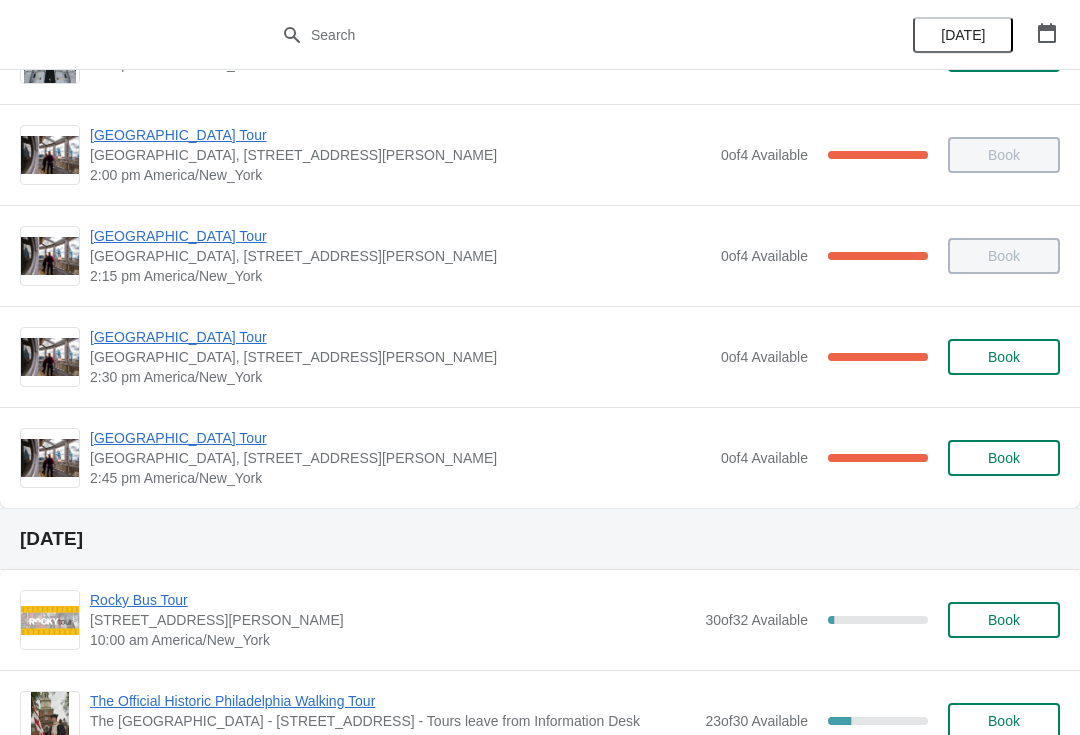 click on "[GEOGRAPHIC_DATA] Tour" at bounding box center [400, 438] 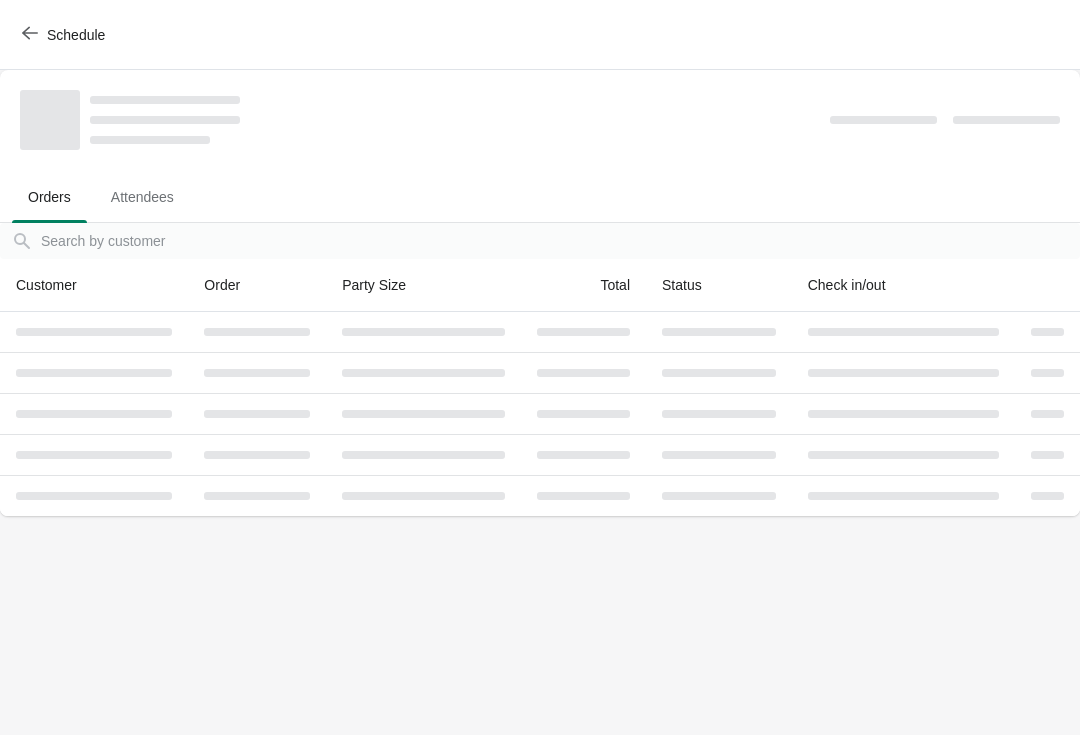 scroll, scrollTop: 0, scrollLeft: 0, axis: both 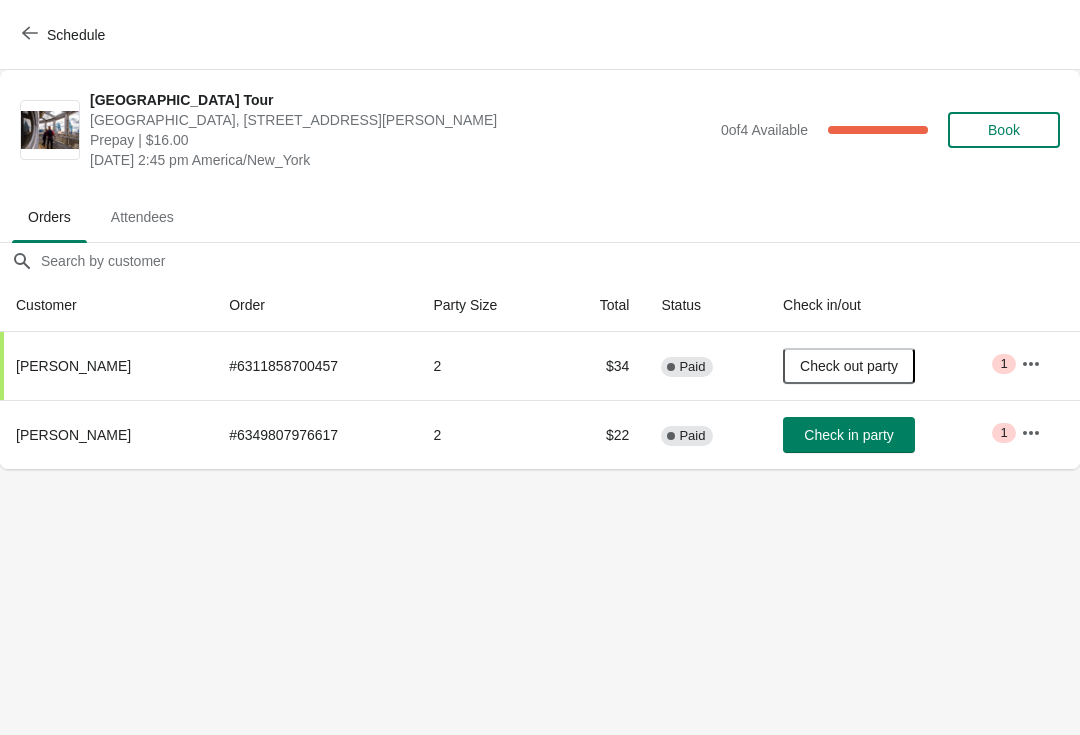 click on "Check in party" at bounding box center [848, 435] 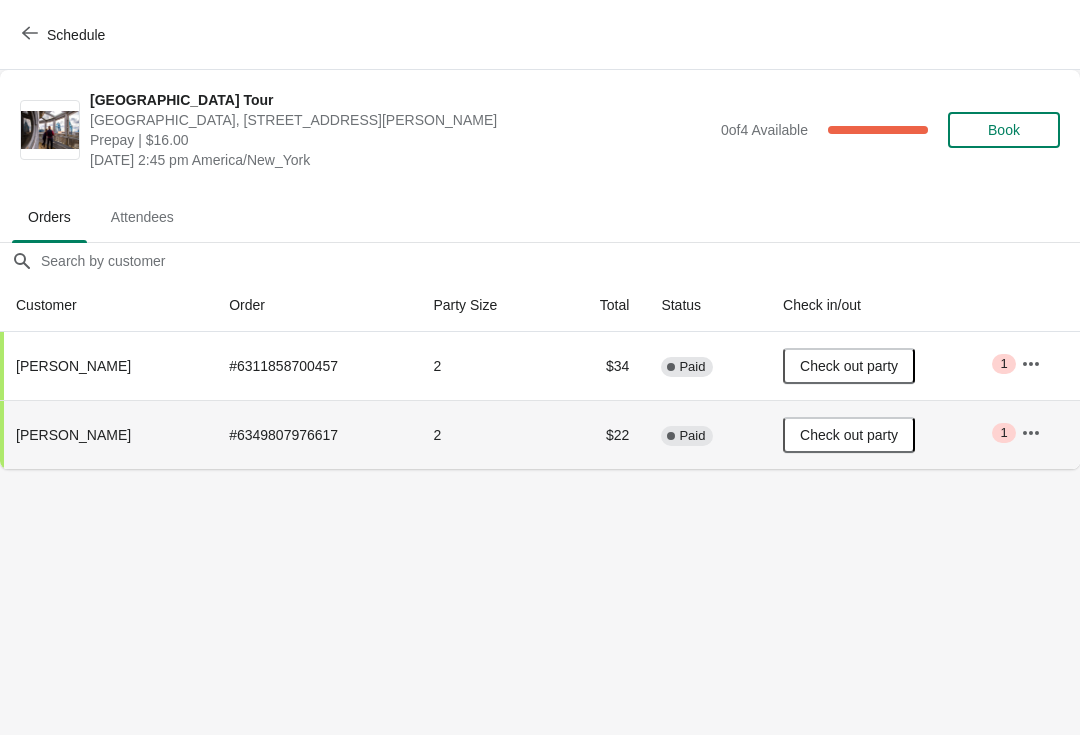 click on "Book" at bounding box center (1004, 130) 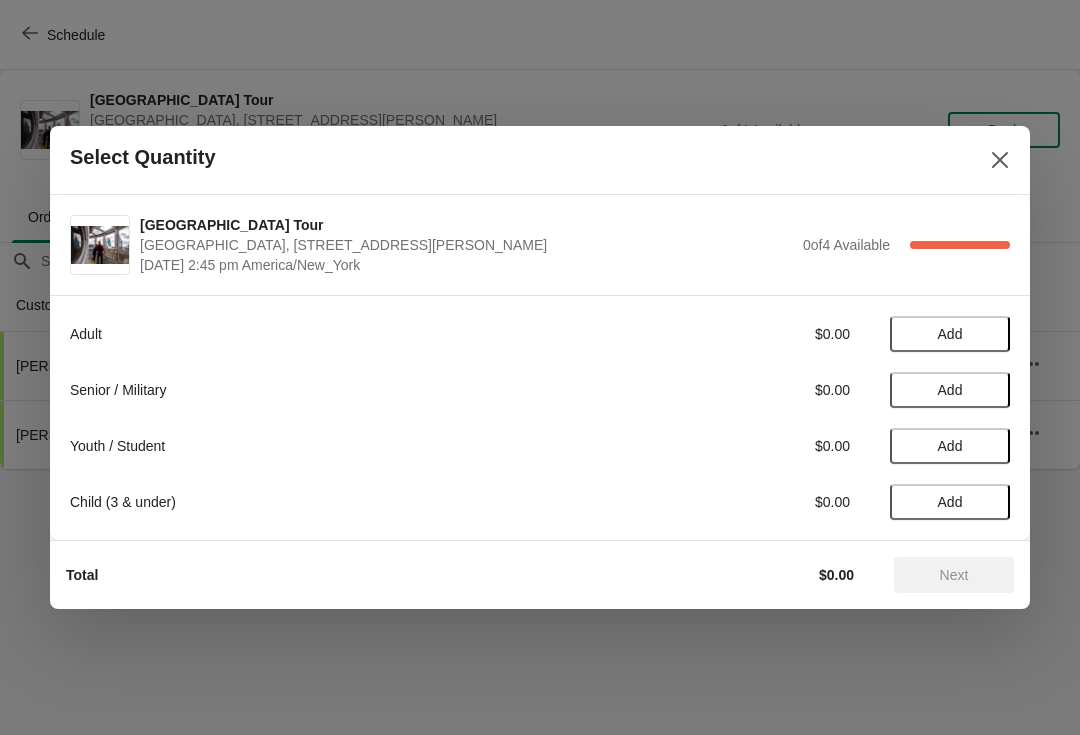 click at bounding box center [540, 367] 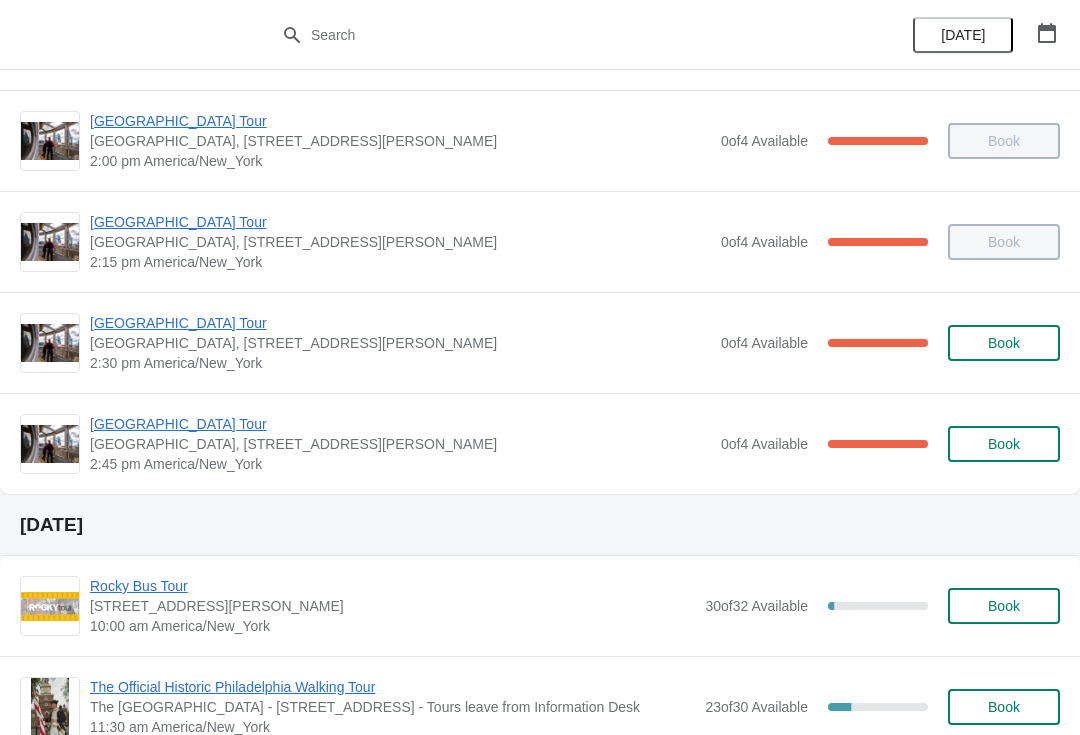 scroll, scrollTop: 1705, scrollLeft: 0, axis: vertical 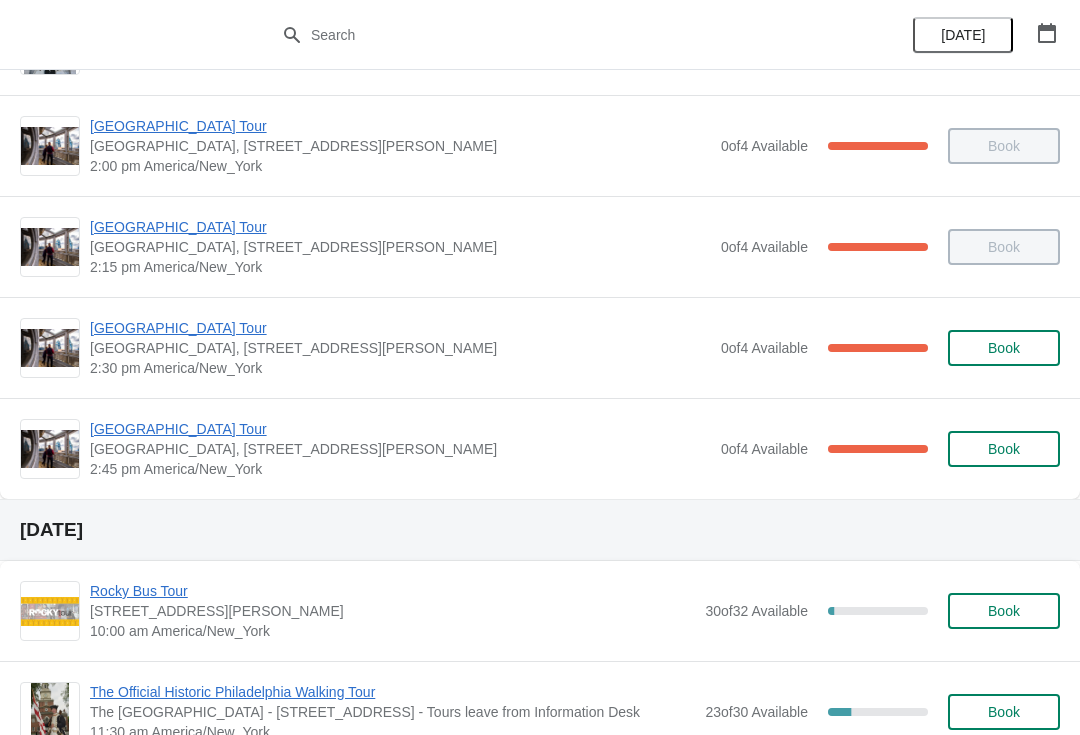 click on "[GEOGRAPHIC_DATA] Tour" at bounding box center (400, 227) 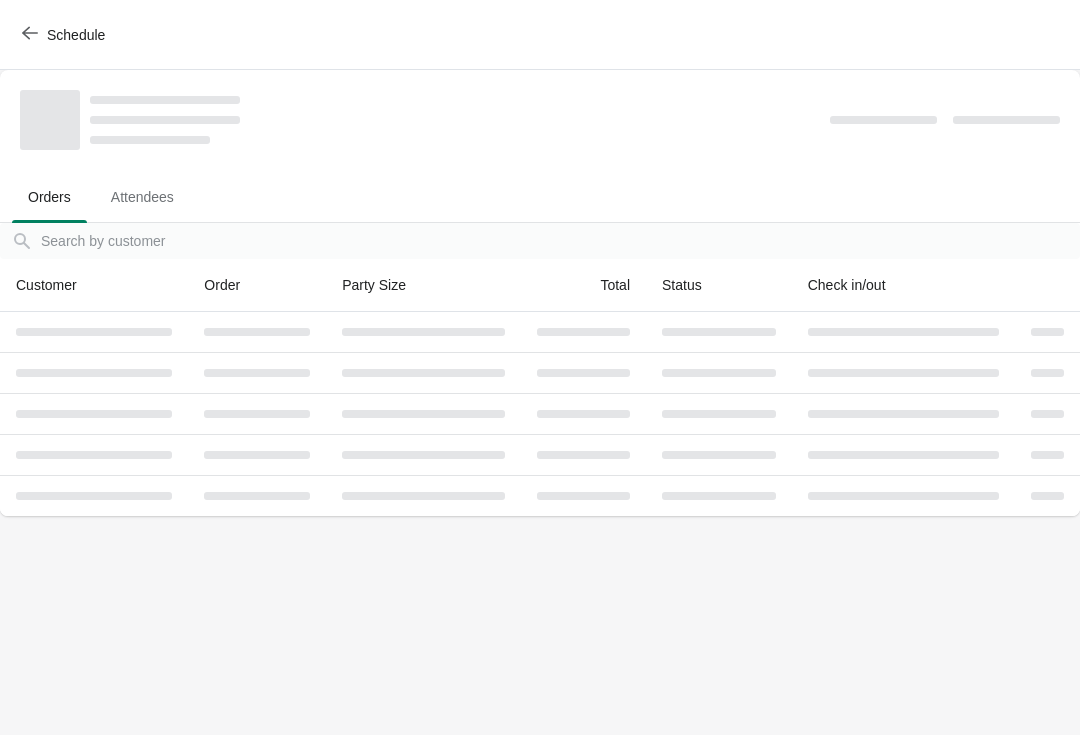 scroll, scrollTop: 0, scrollLeft: 0, axis: both 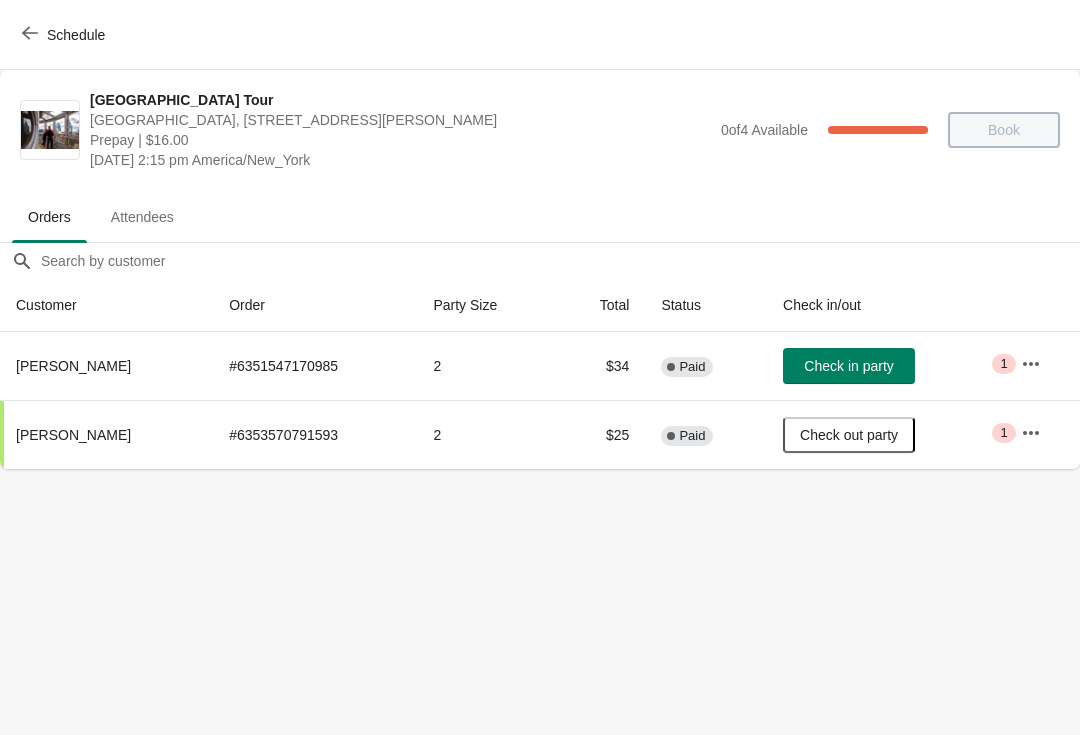 click 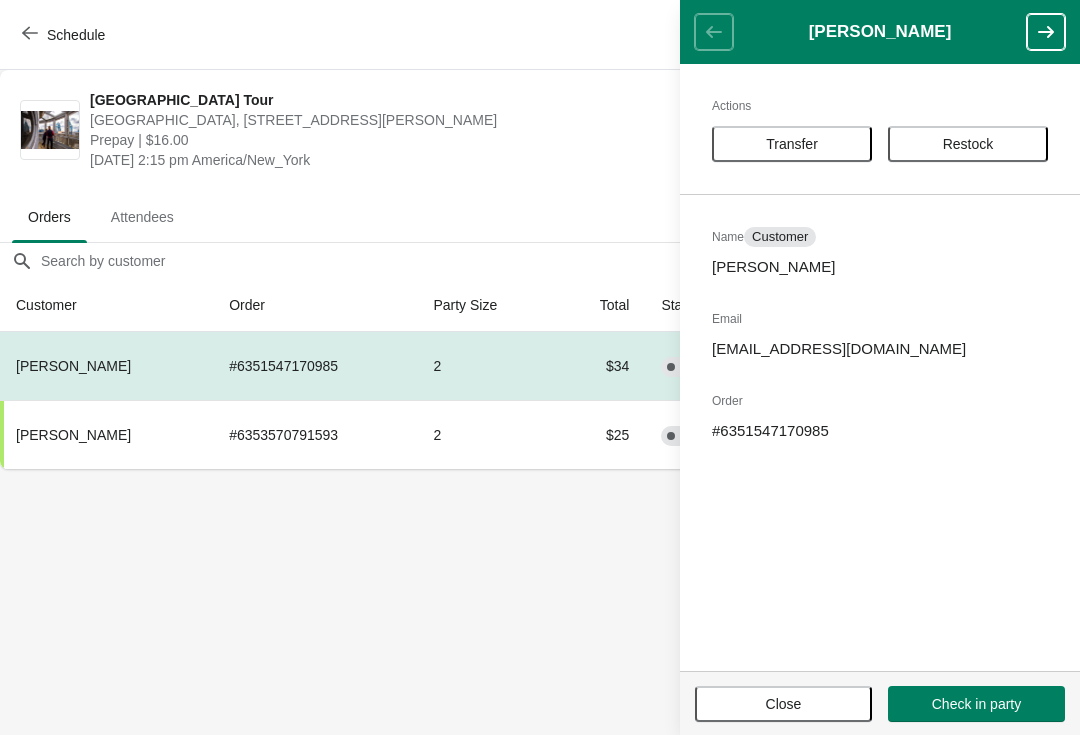 click on "Transfer" at bounding box center (792, 144) 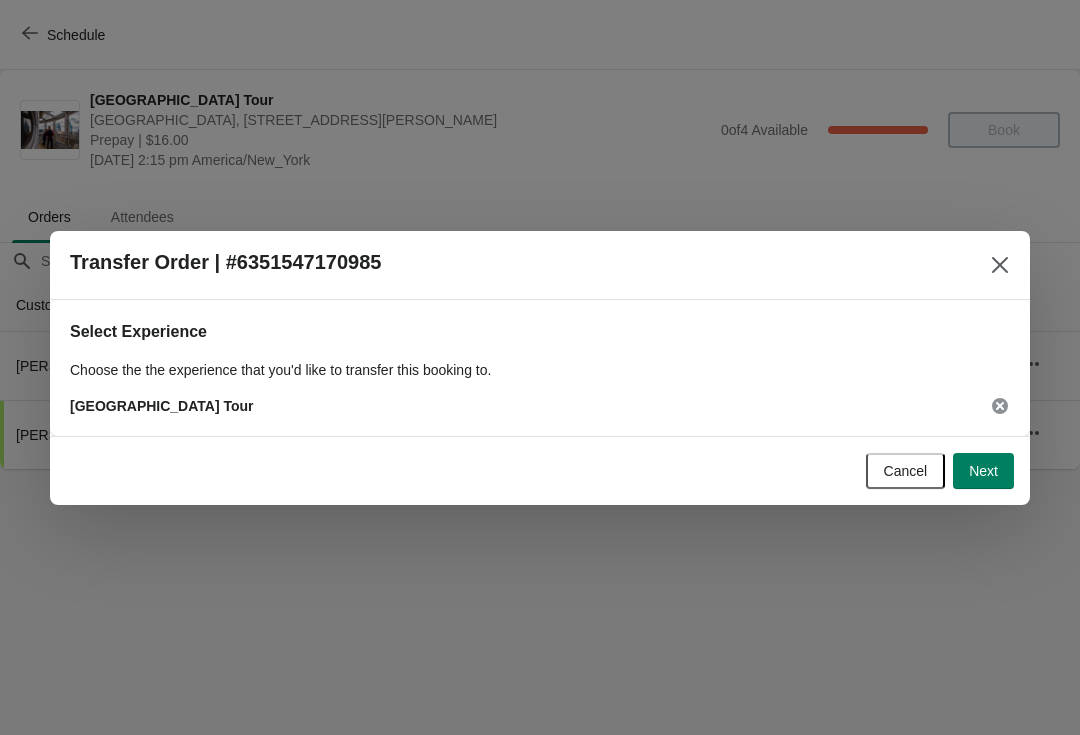 click on "Next" at bounding box center (983, 471) 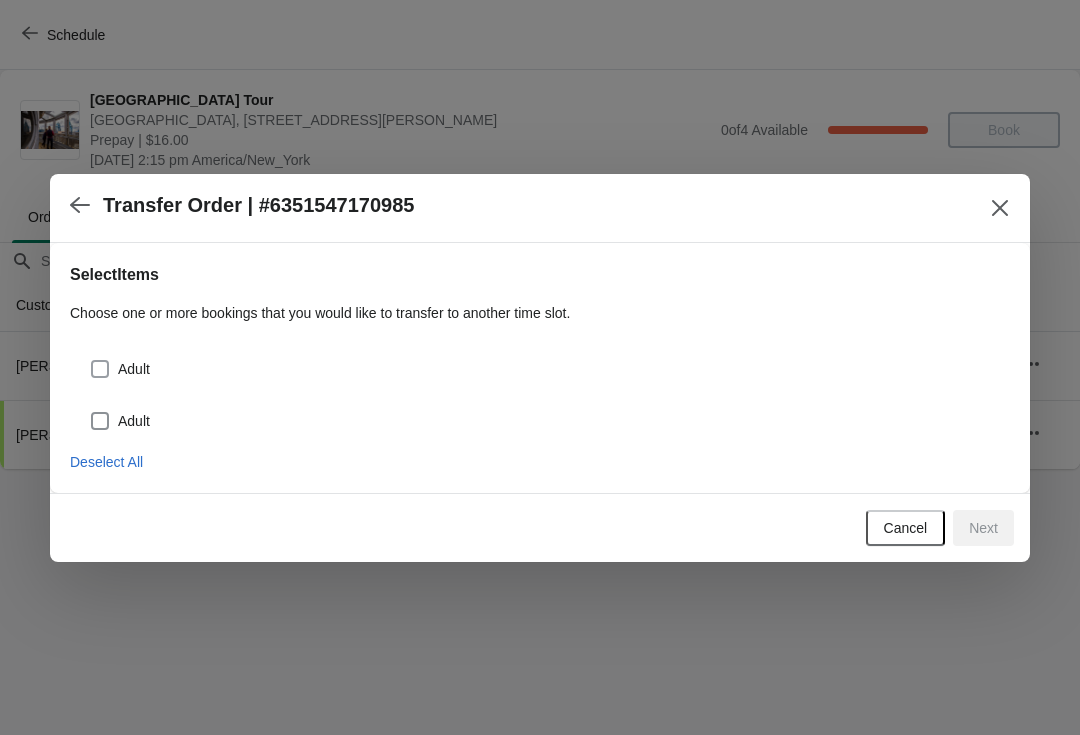 click at bounding box center [100, 369] 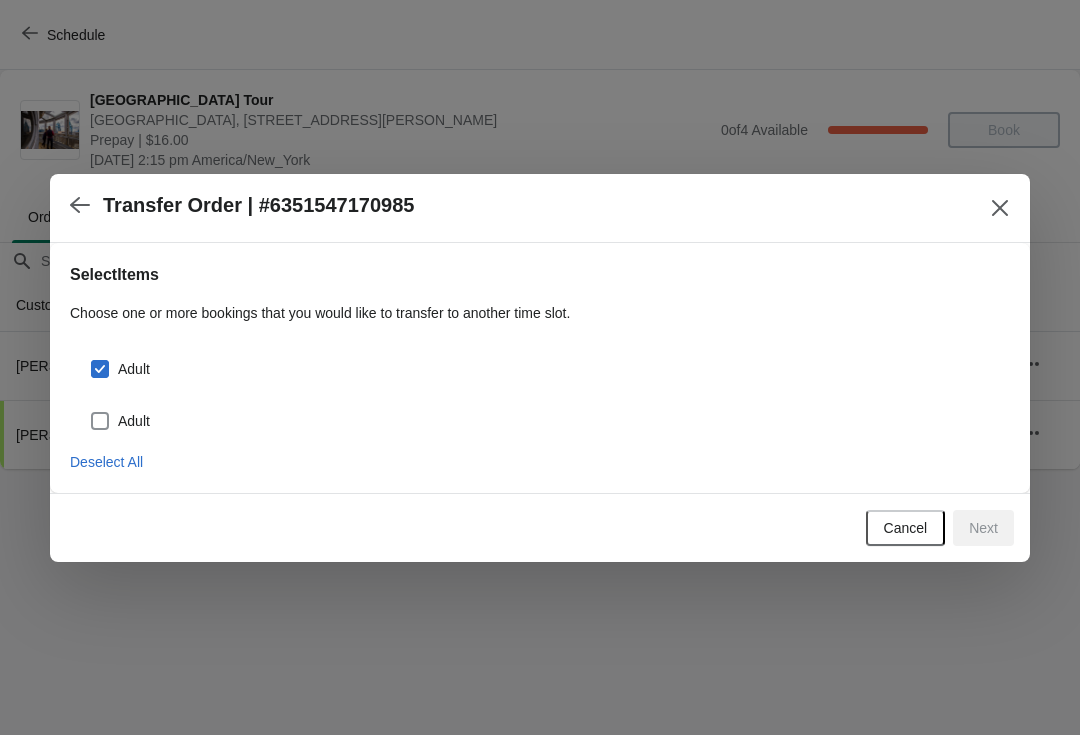 checkbox on "true" 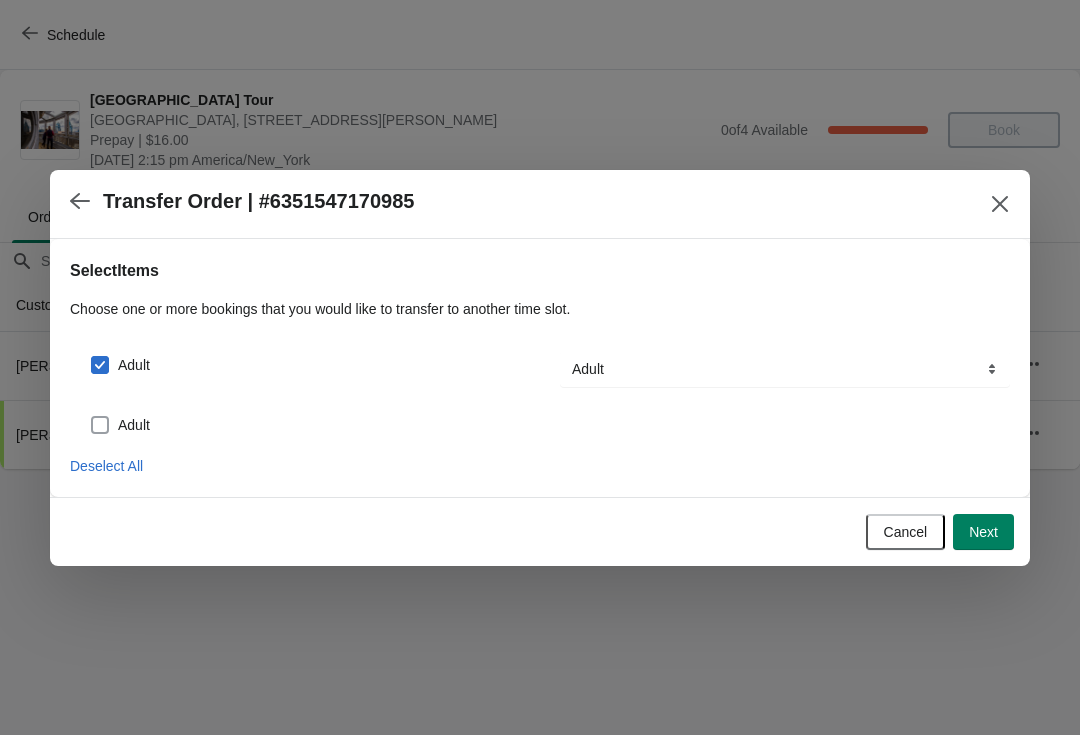 click at bounding box center [100, 425] 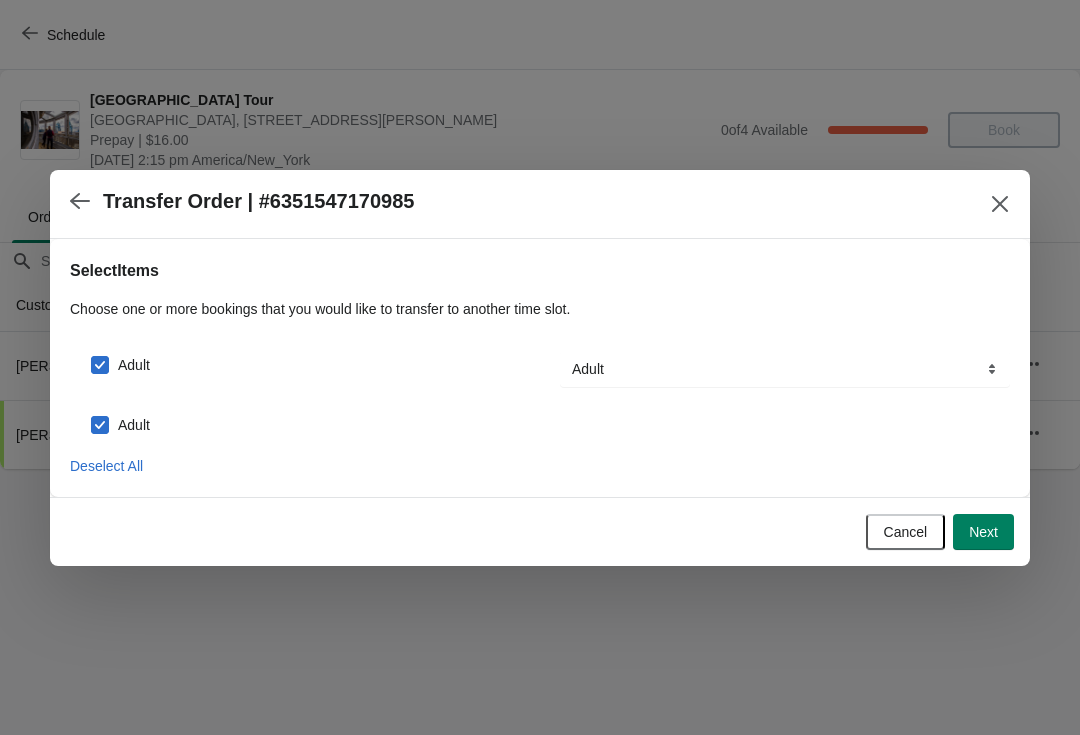 checkbox on "true" 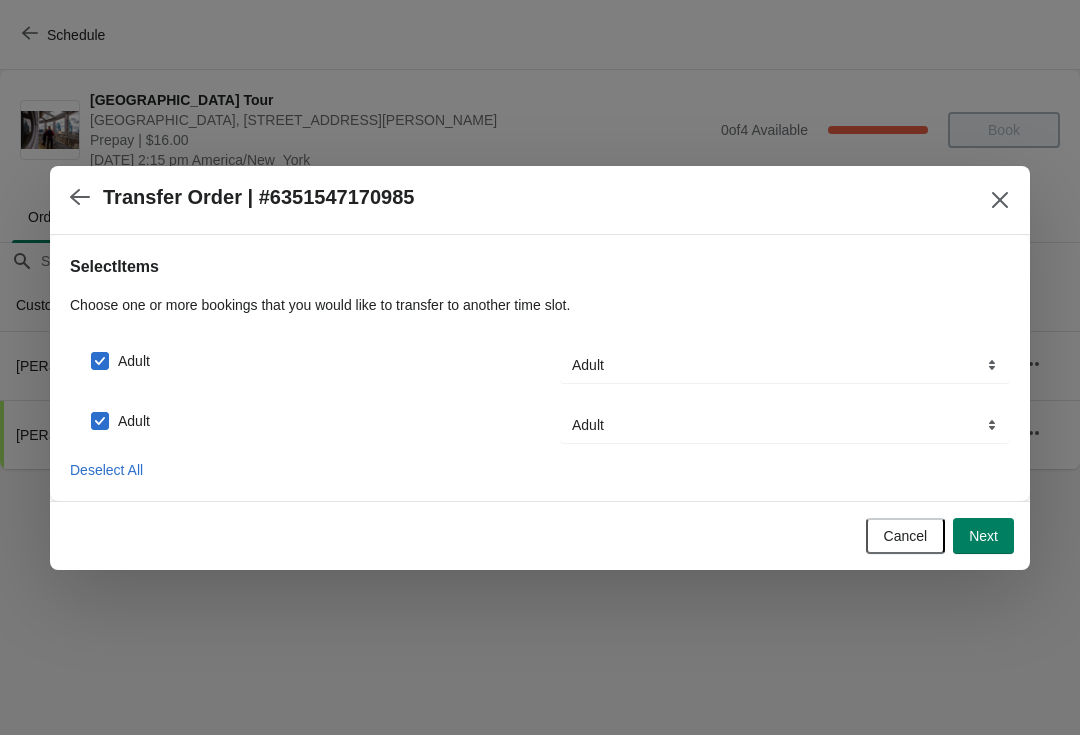click on "Next" at bounding box center [983, 536] 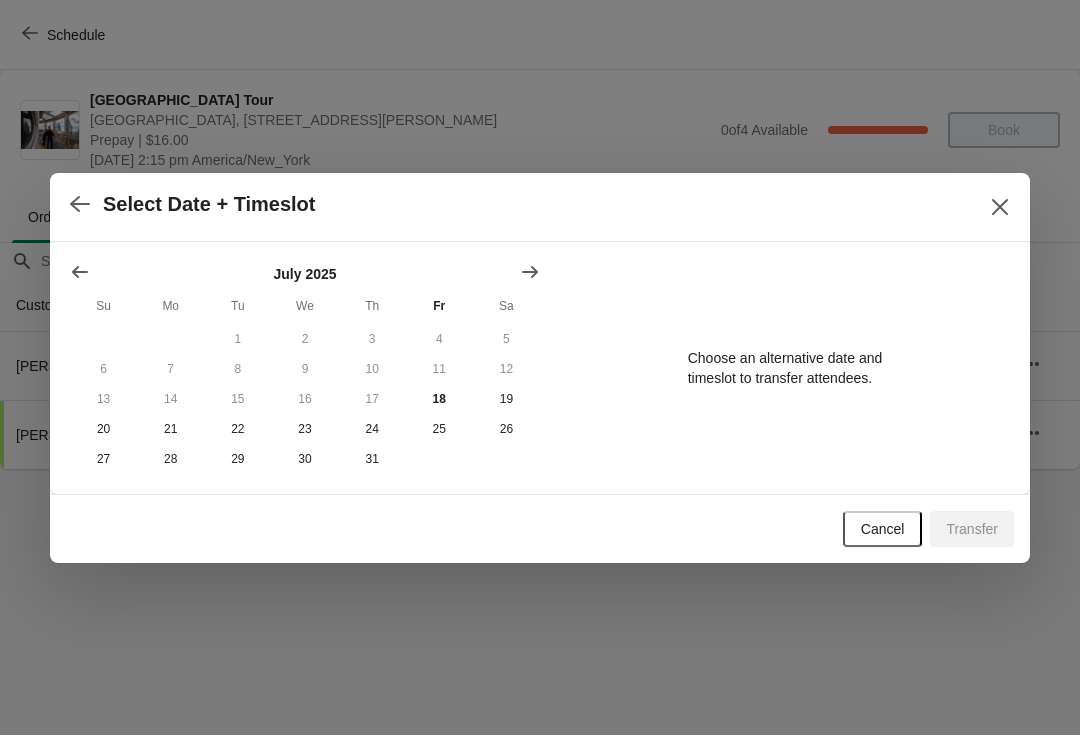 click on "Transfer" at bounding box center [972, 529] 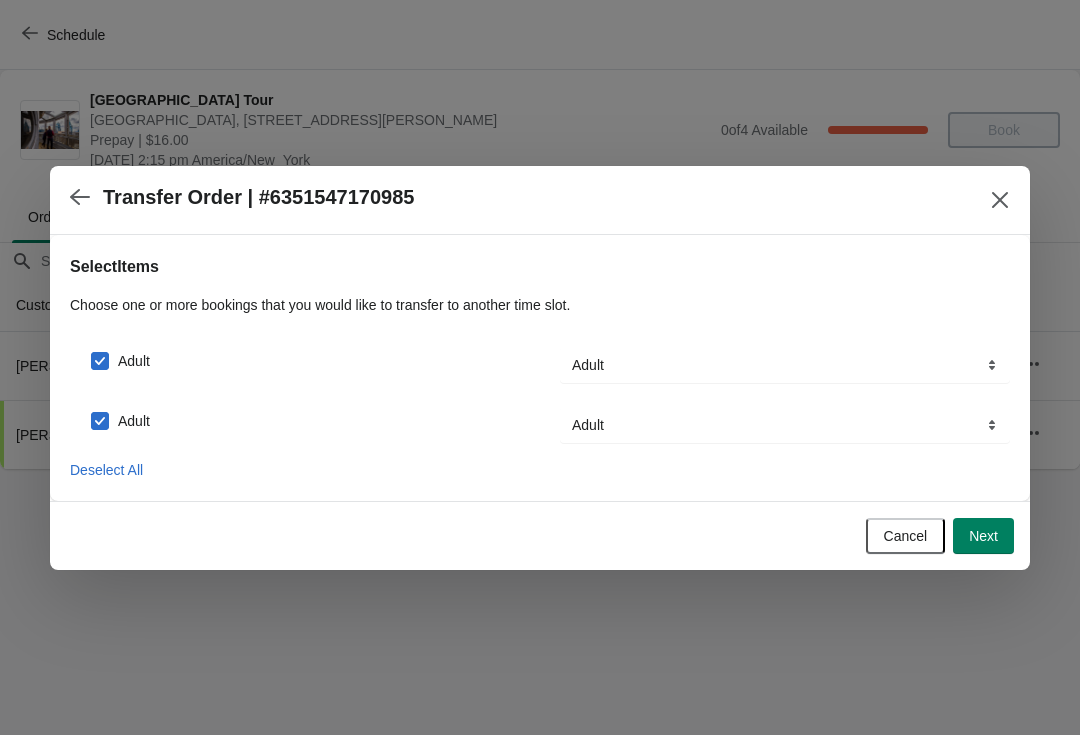 click 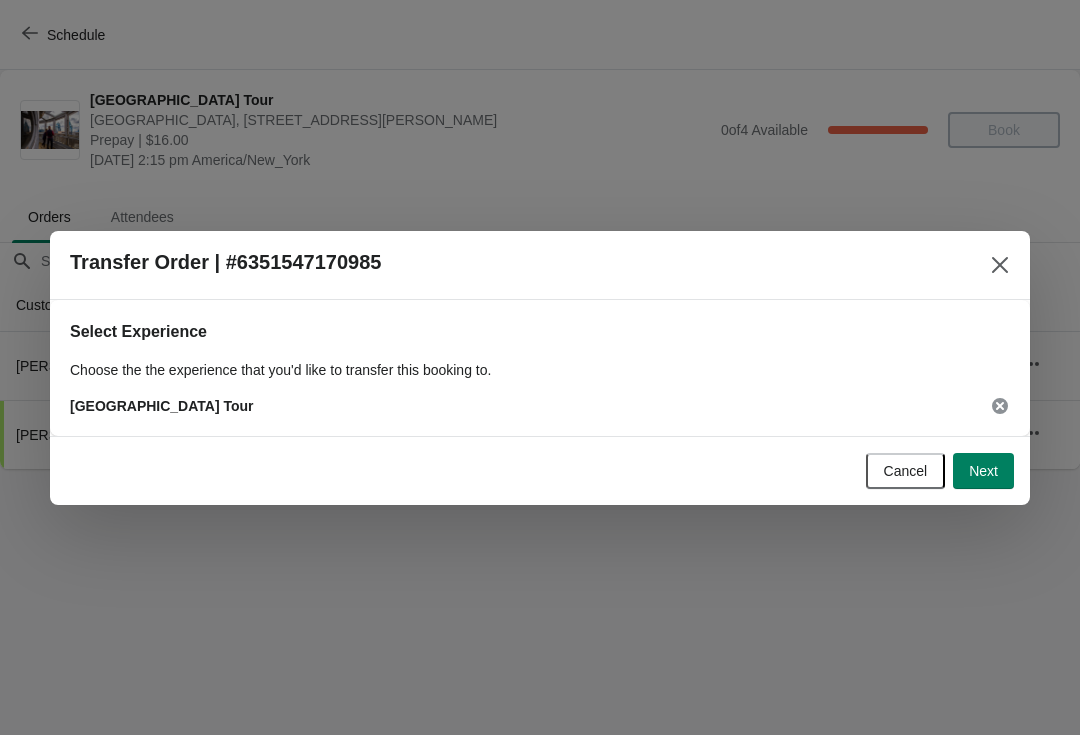 click 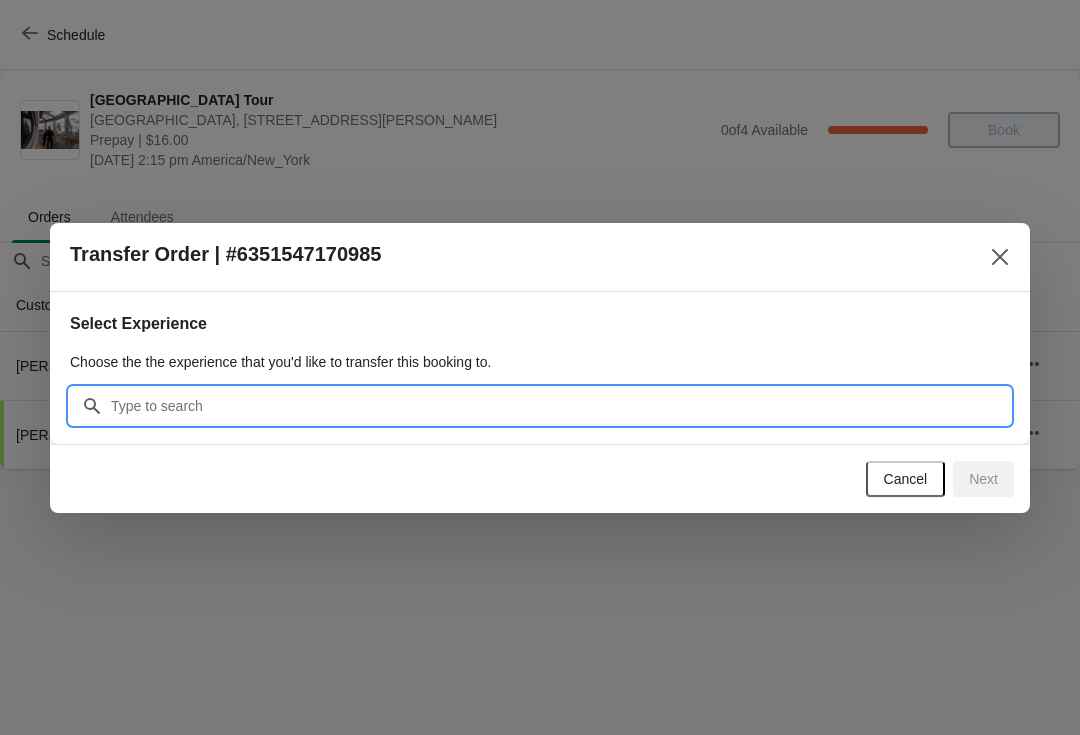 click on "Search" at bounding box center [560, 406] 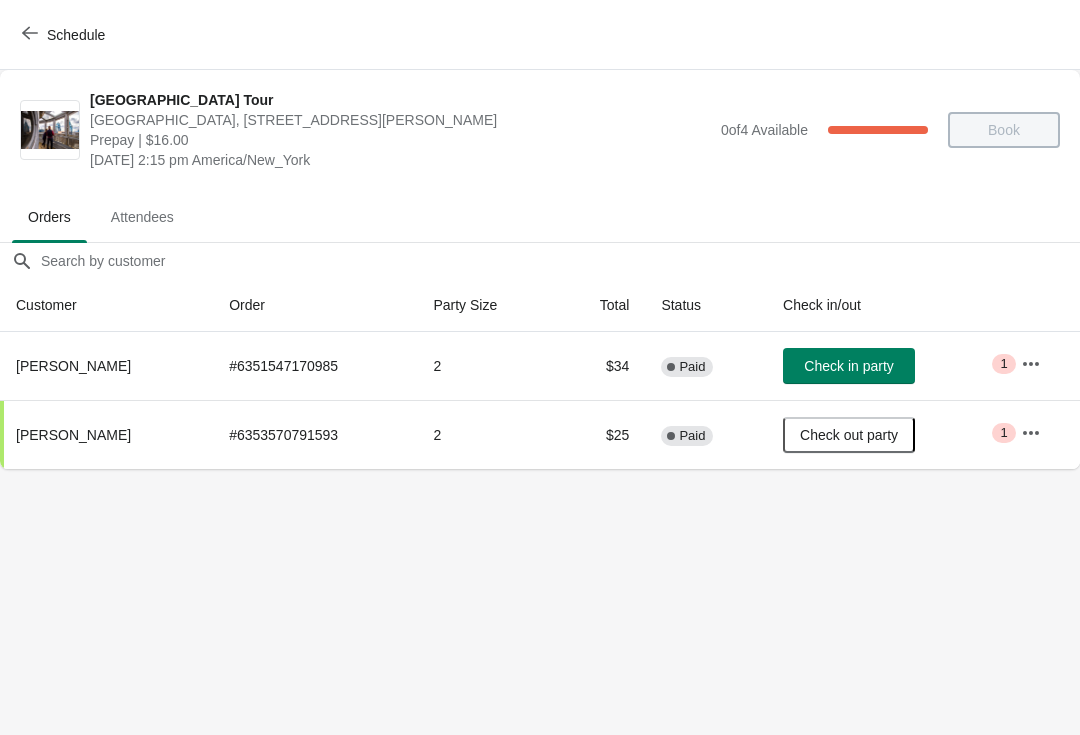 click 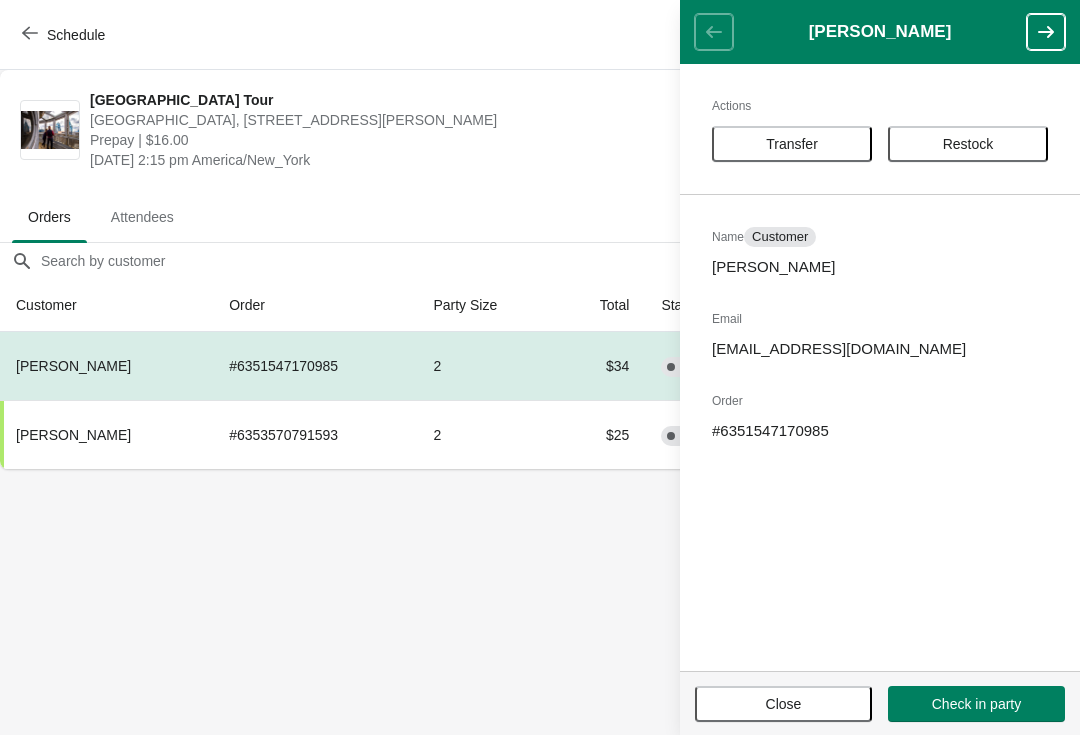 click on "Close" at bounding box center [783, 704] 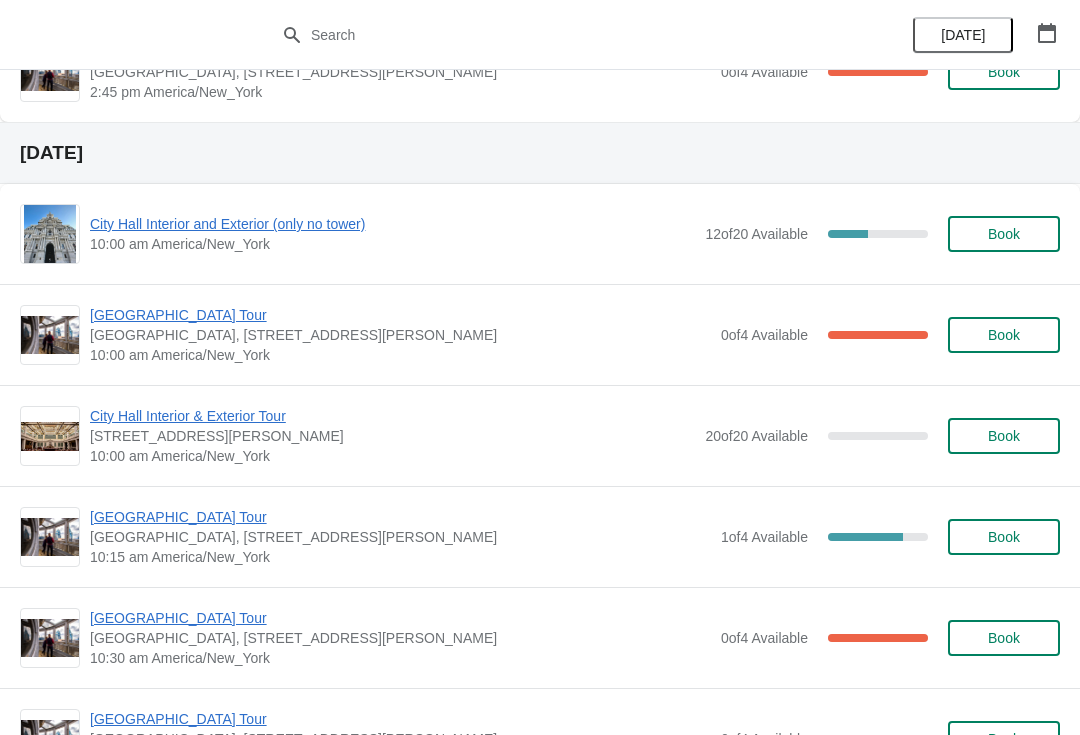 scroll, scrollTop: 4496, scrollLeft: 0, axis: vertical 